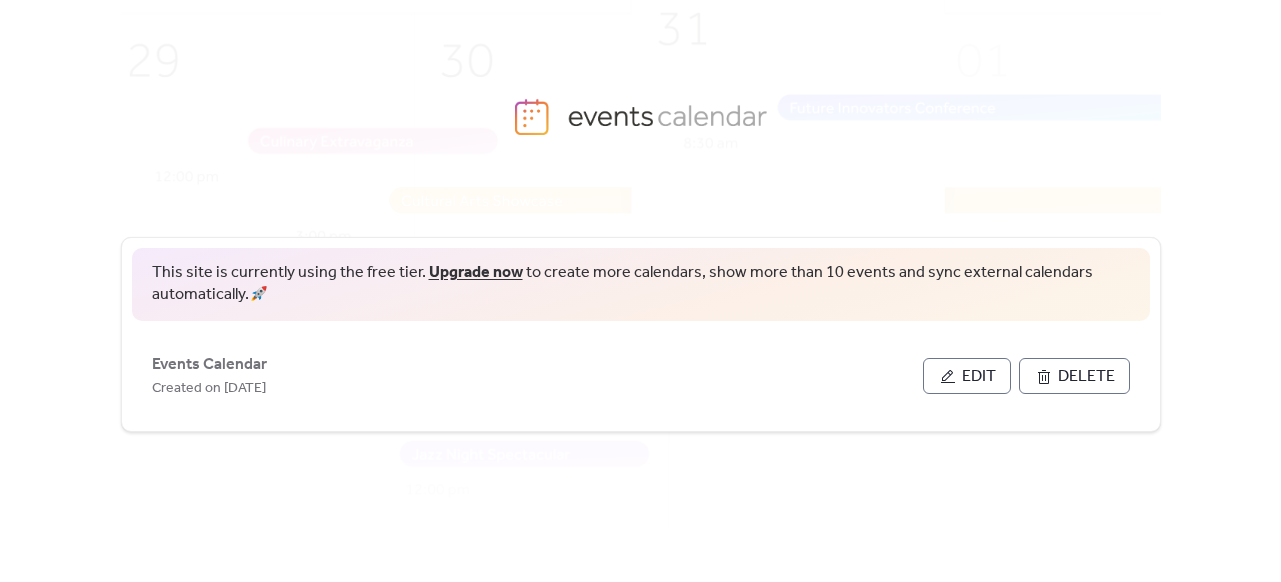 scroll, scrollTop: 56, scrollLeft: 0, axis: vertical 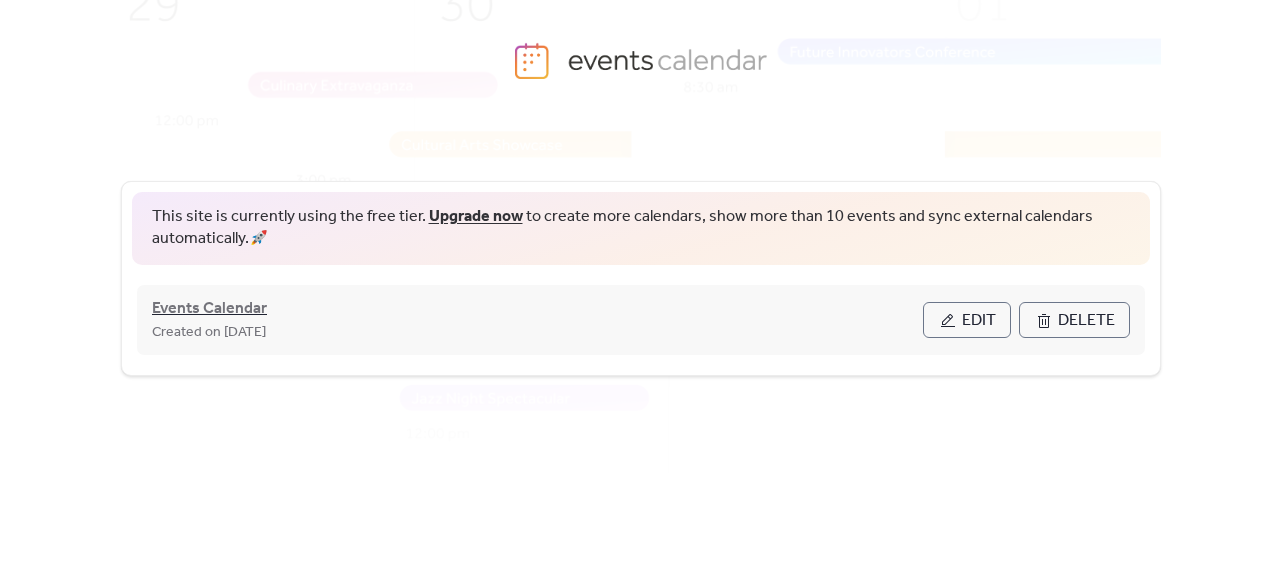 click on "Events Calendar" at bounding box center (209, 309) 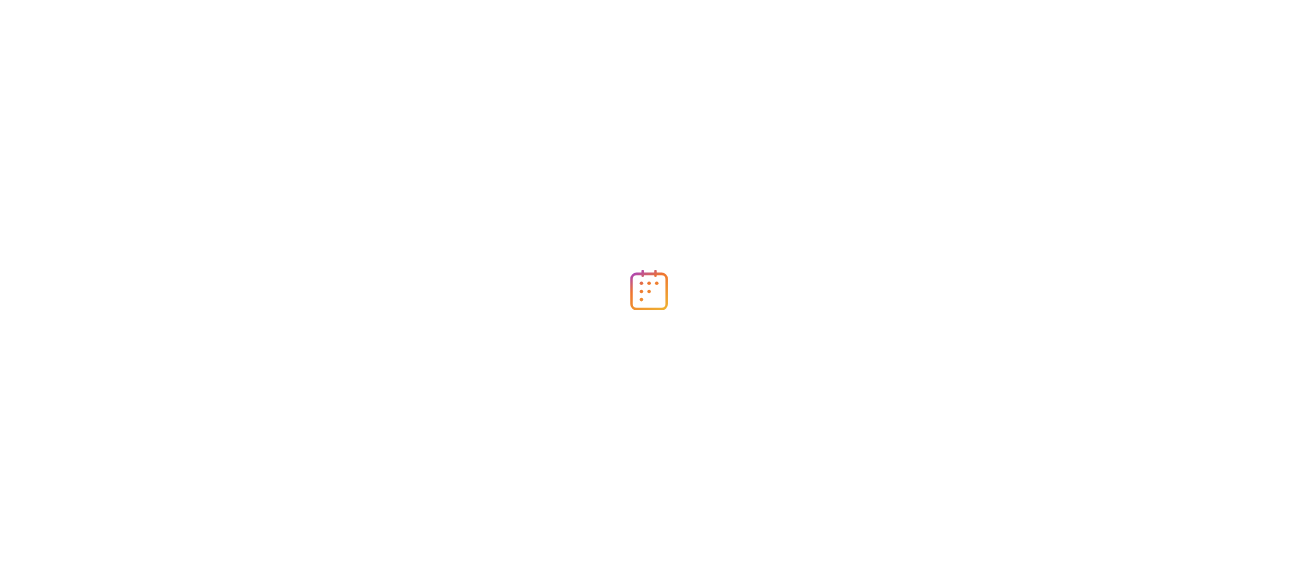 scroll, scrollTop: 0, scrollLeft: 0, axis: both 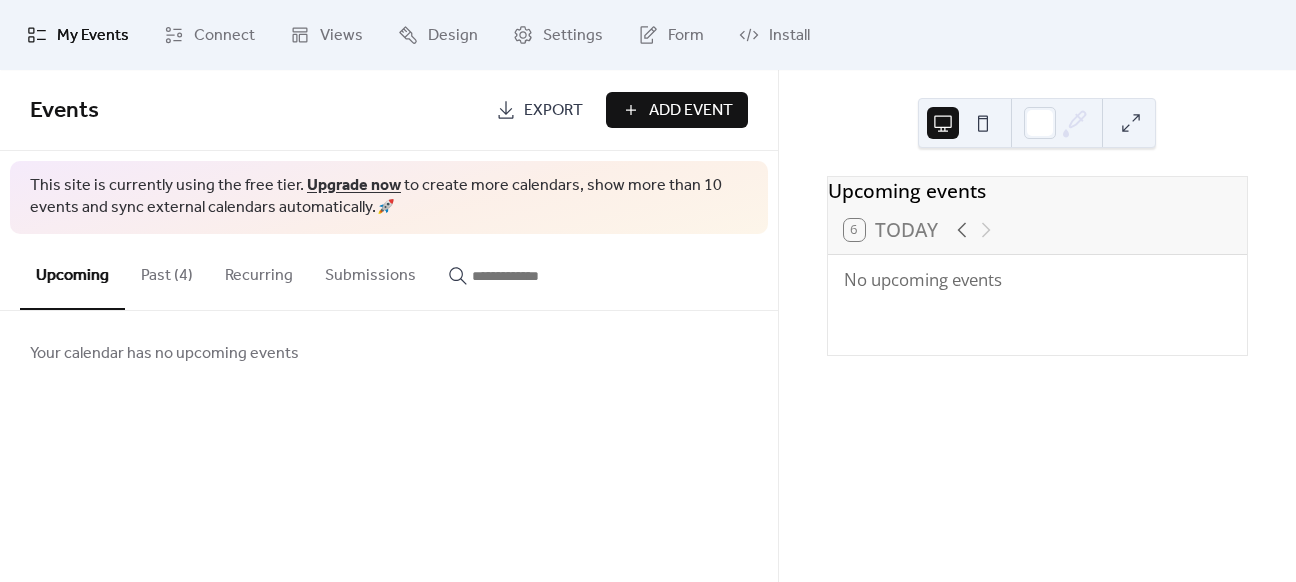 click on "Add Event" at bounding box center [691, 111] 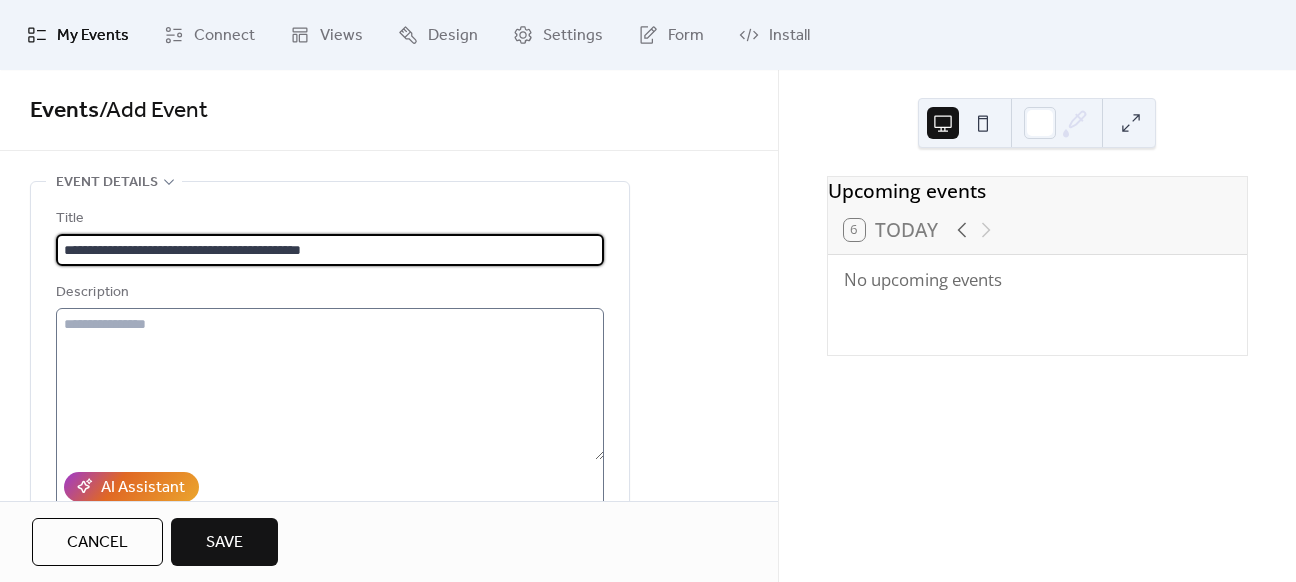type on "**********" 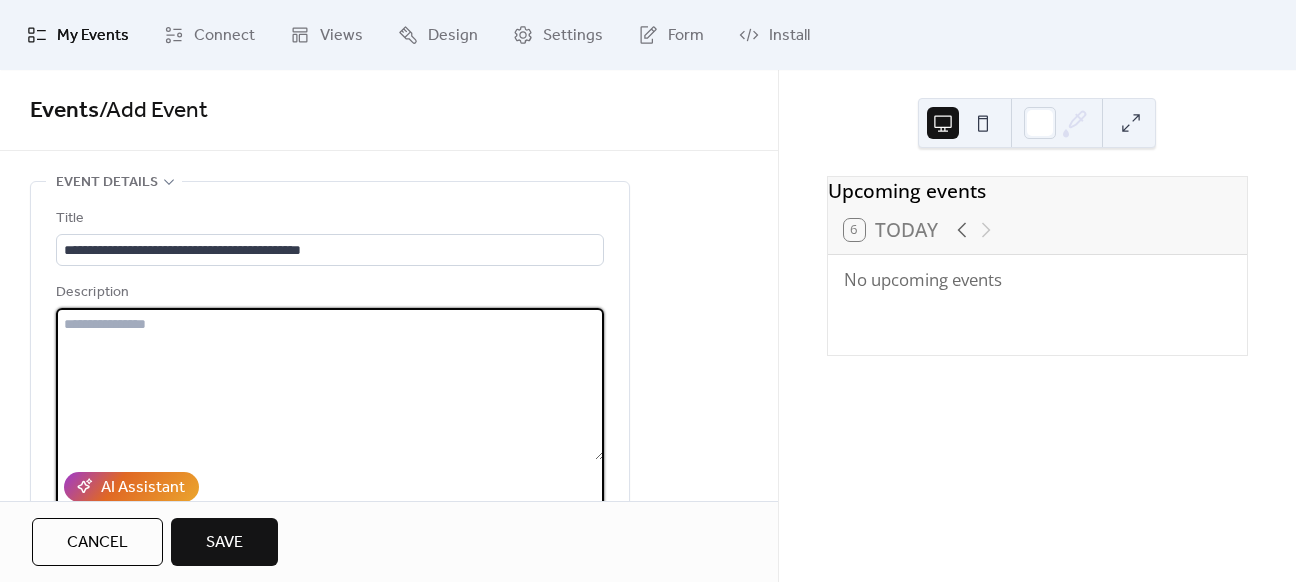 click at bounding box center (330, 384) 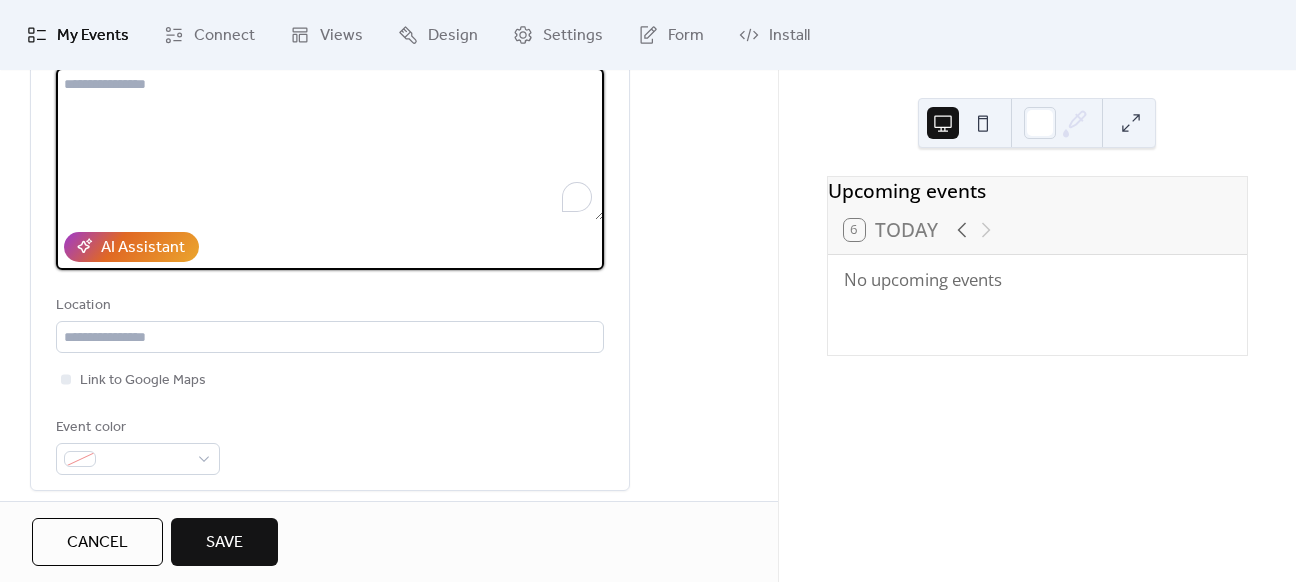 scroll, scrollTop: 240, scrollLeft: 0, axis: vertical 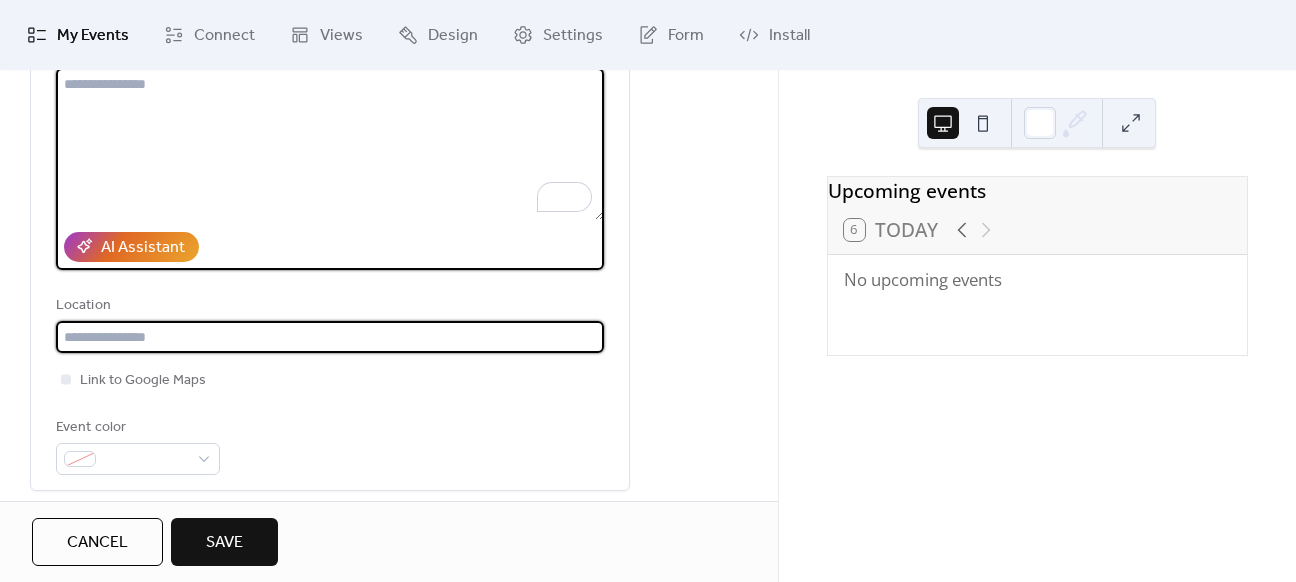 click at bounding box center (330, 337) 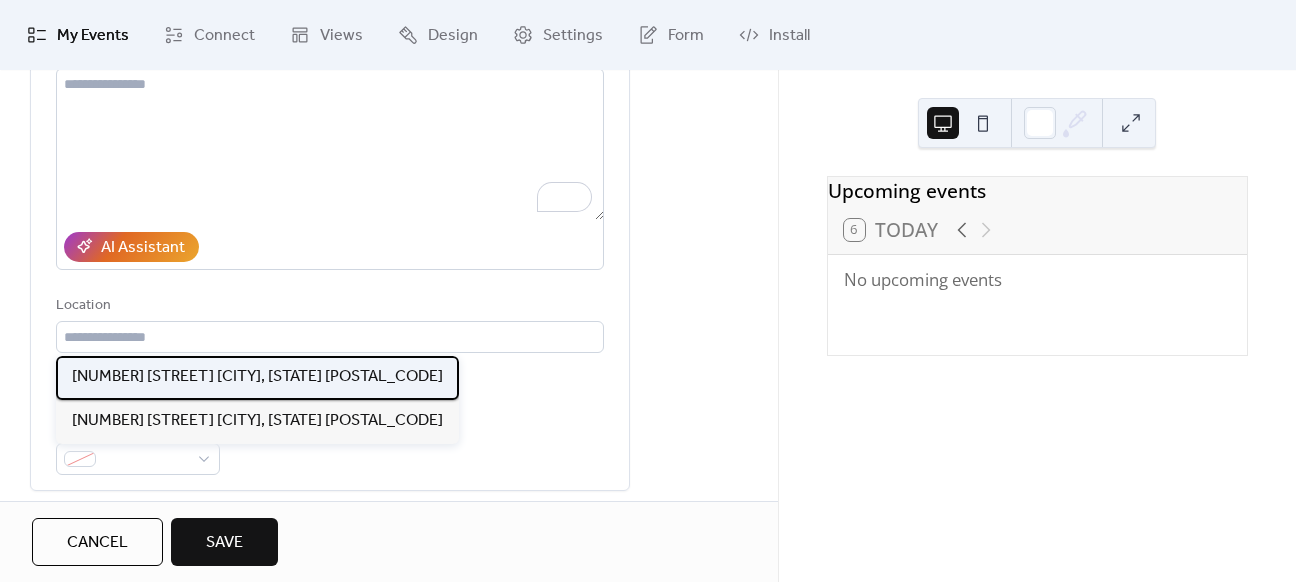 click on "[NUMBER] [STREET] [CITY], [STATE] [POSTAL_CODE]" at bounding box center [257, 377] 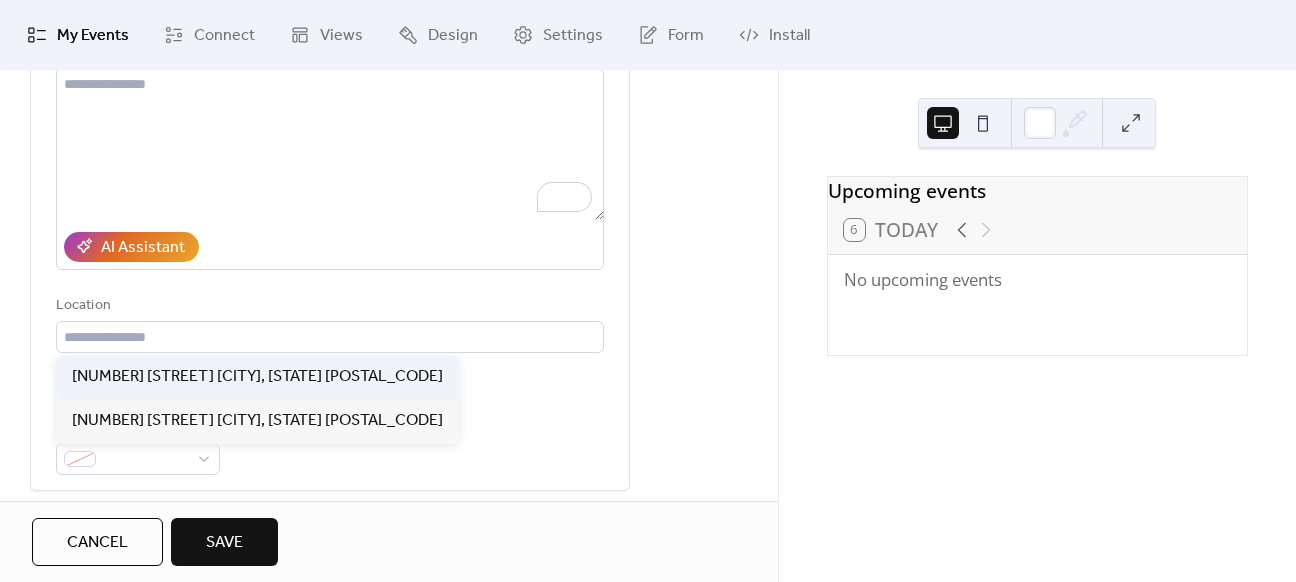 type on "**********" 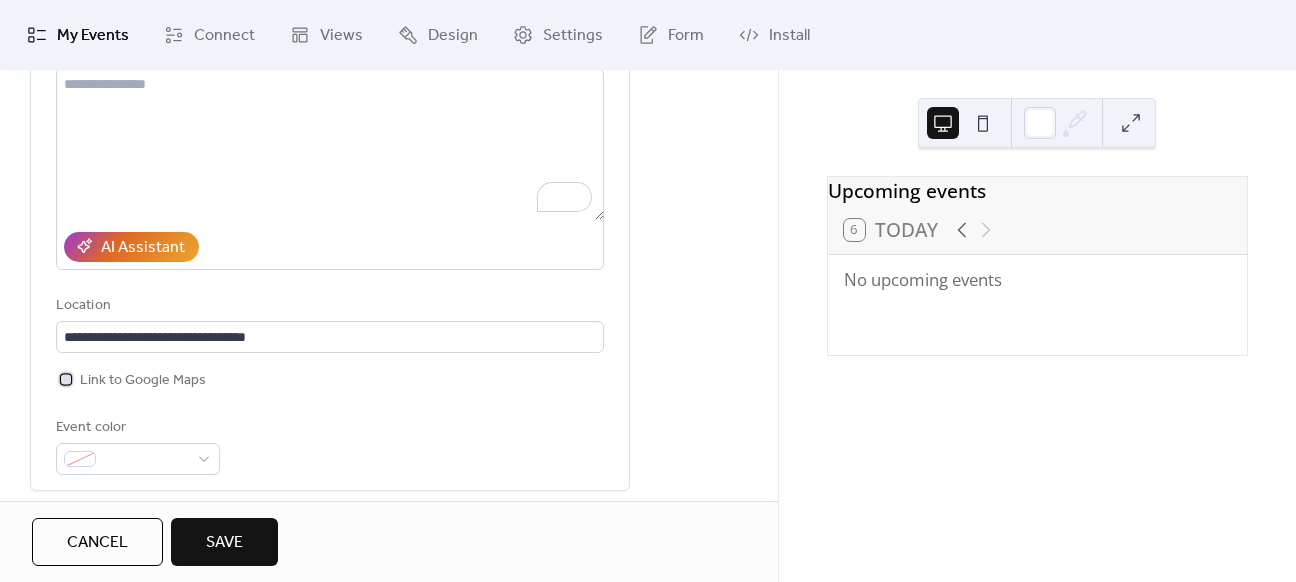 click at bounding box center (66, 379) 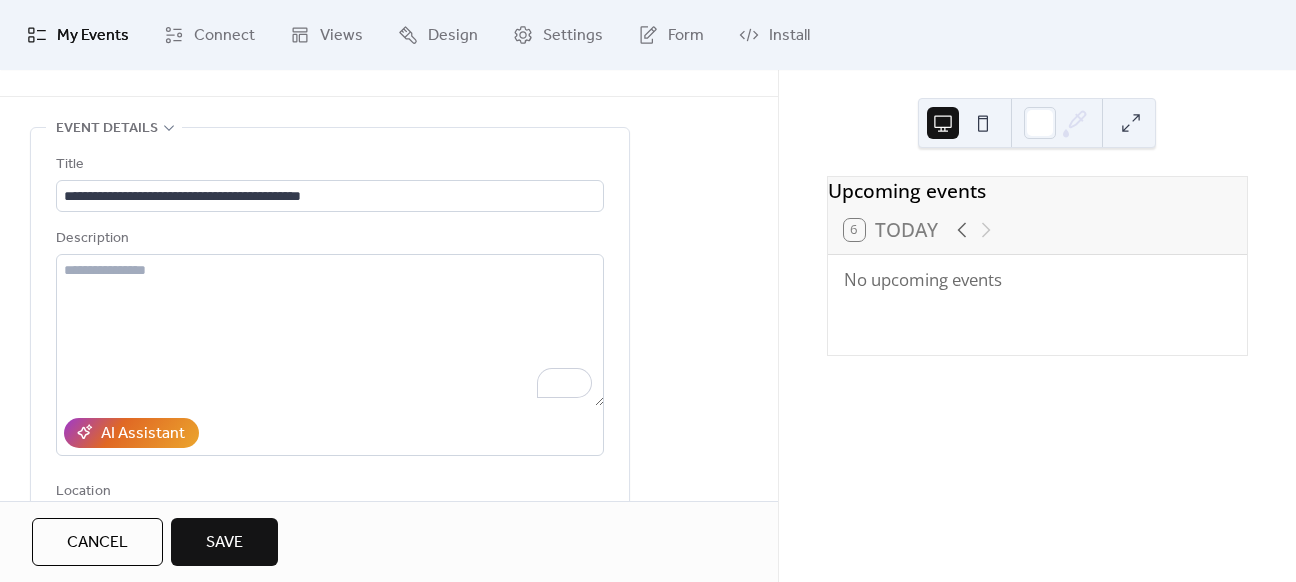 scroll, scrollTop: 0, scrollLeft: 0, axis: both 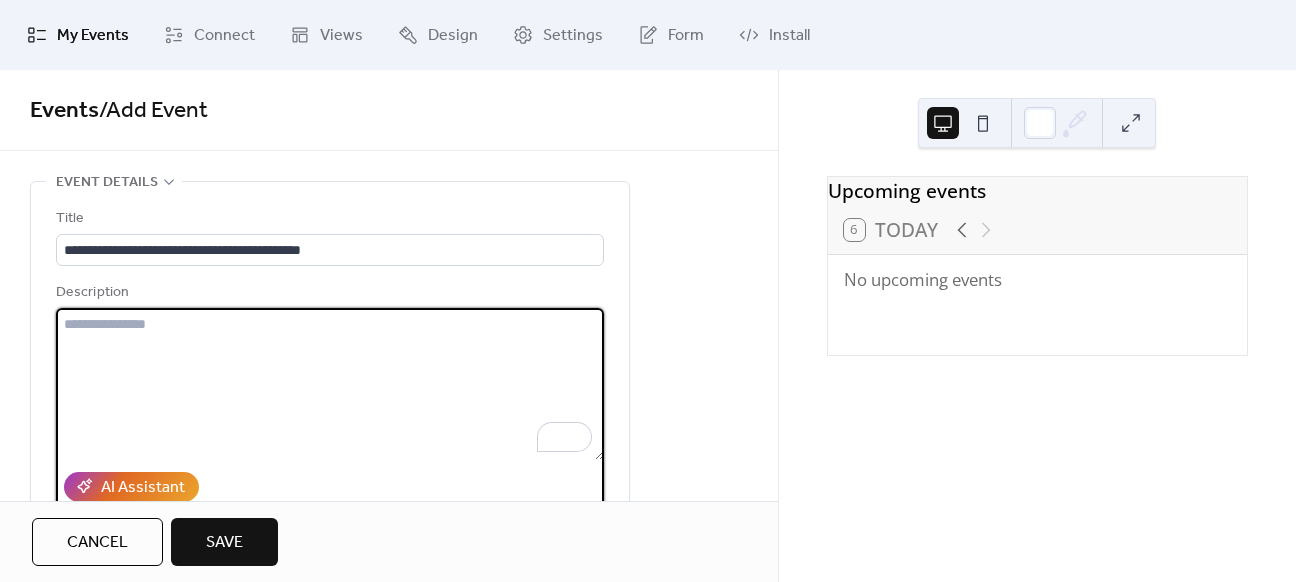 click at bounding box center [330, 384] 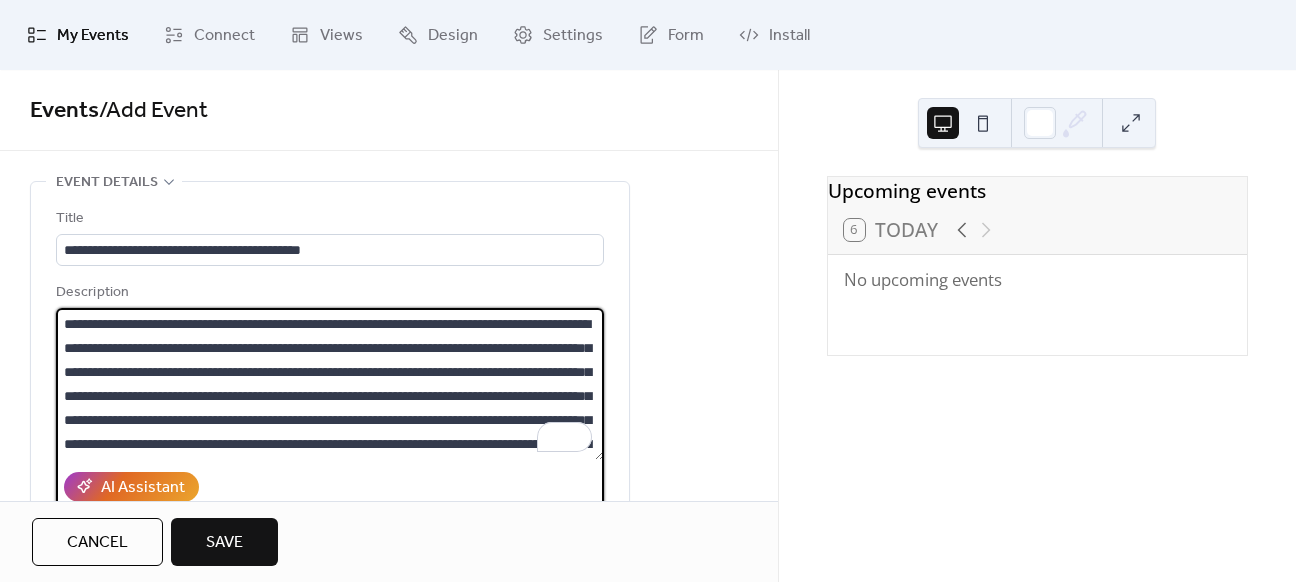 scroll, scrollTop: 69, scrollLeft: 0, axis: vertical 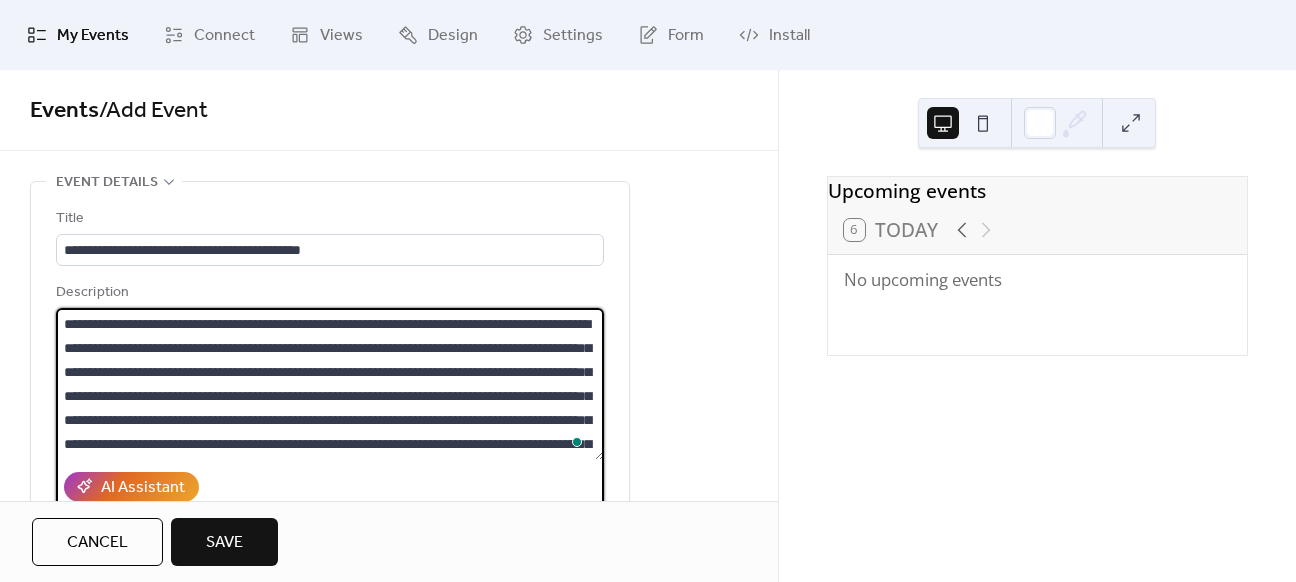 click on "**********" at bounding box center [330, 384] 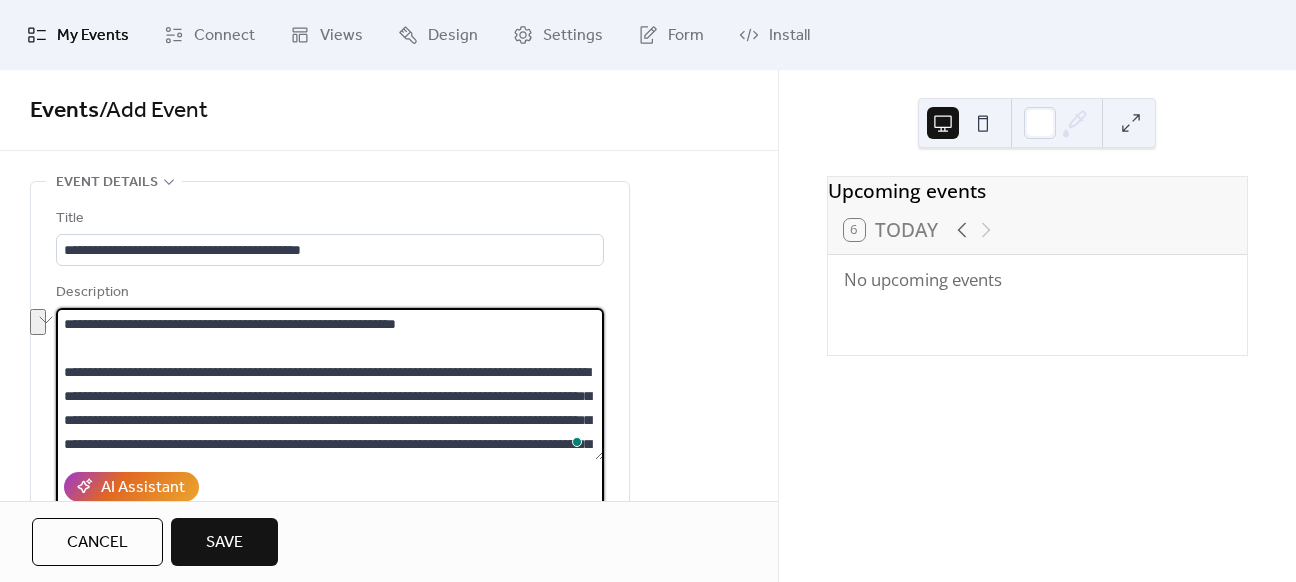 drag, startPoint x: 193, startPoint y: 369, endPoint x: 63, endPoint y: 373, distance: 130.06152 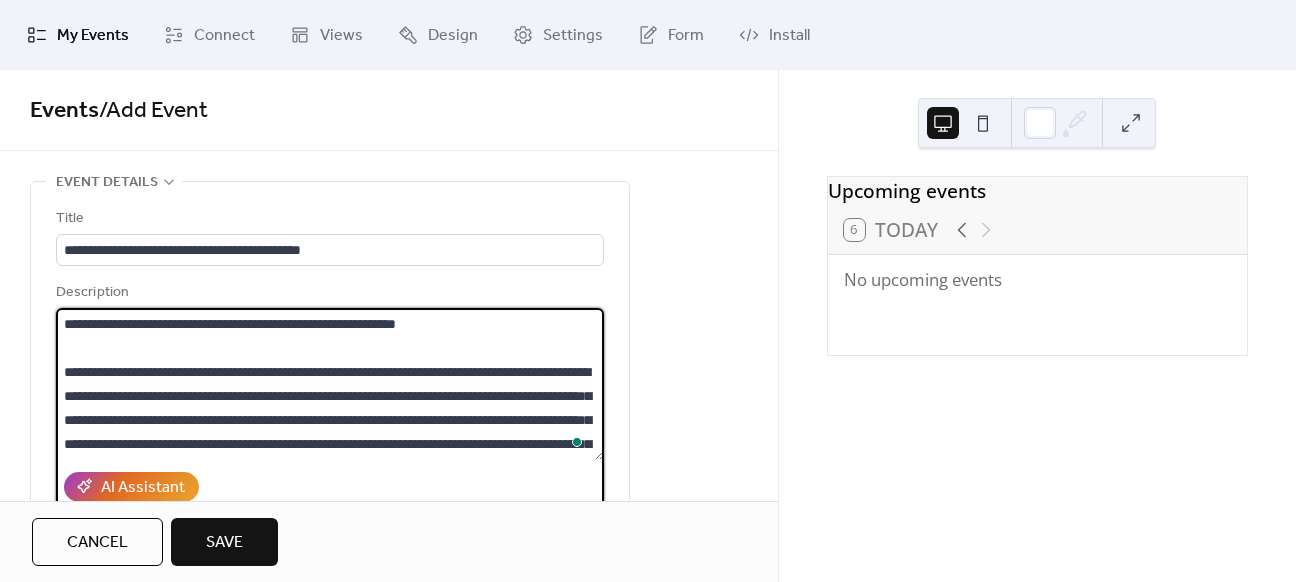 click on "**********" at bounding box center (330, 384) 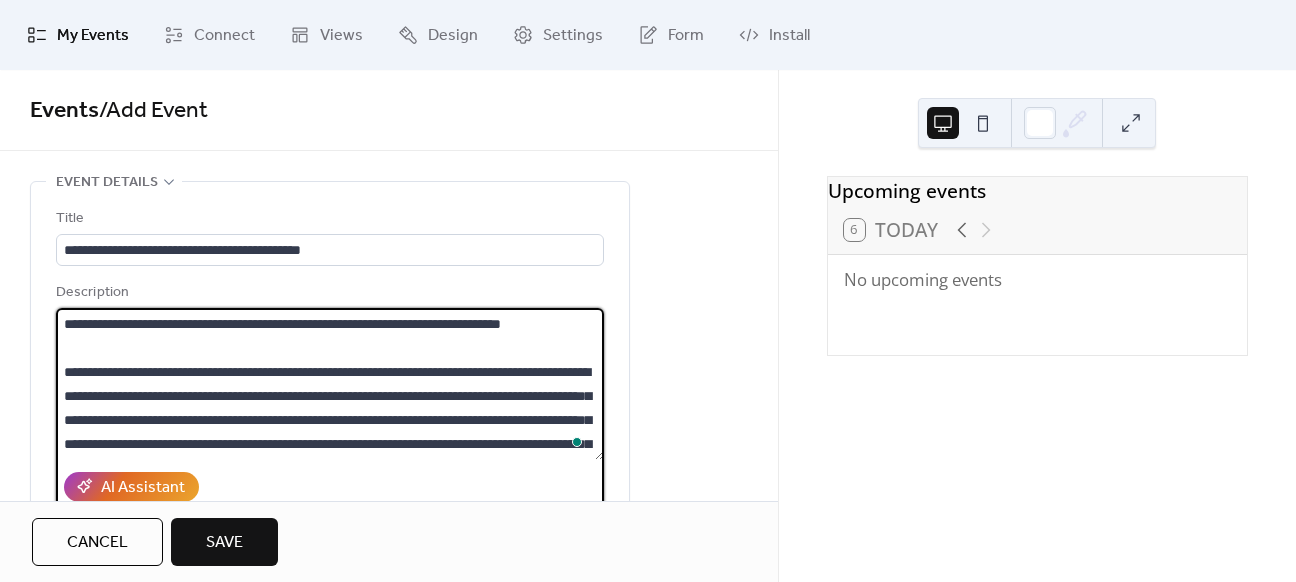 click on "**********" at bounding box center (330, 384) 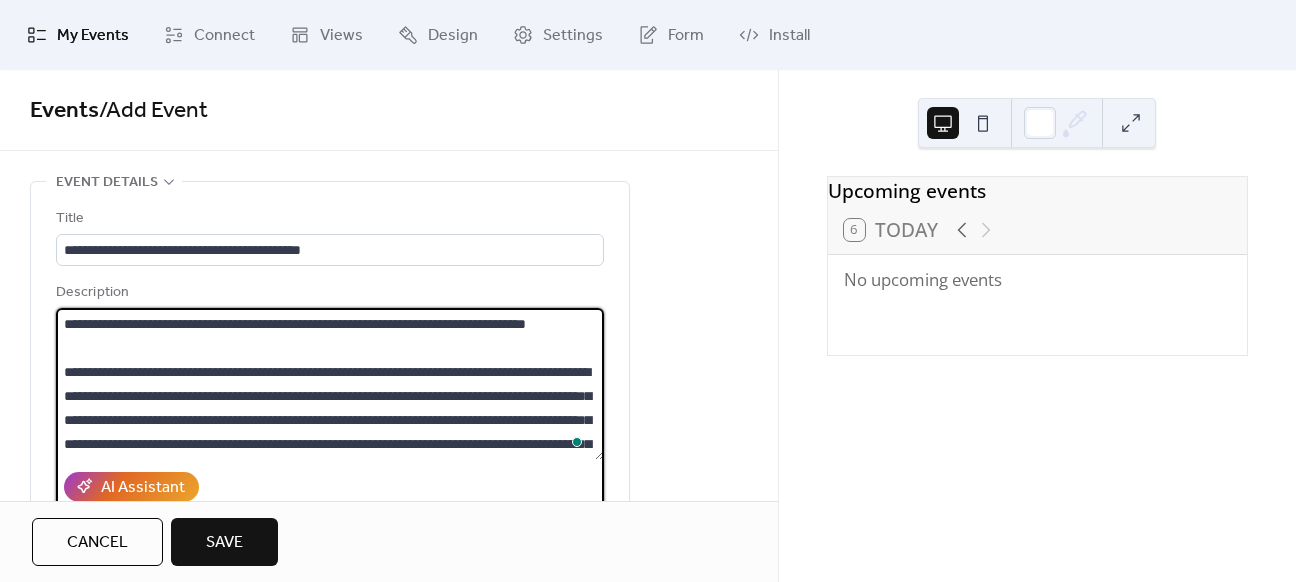 click on "**********" at bounding box center (330, 384) 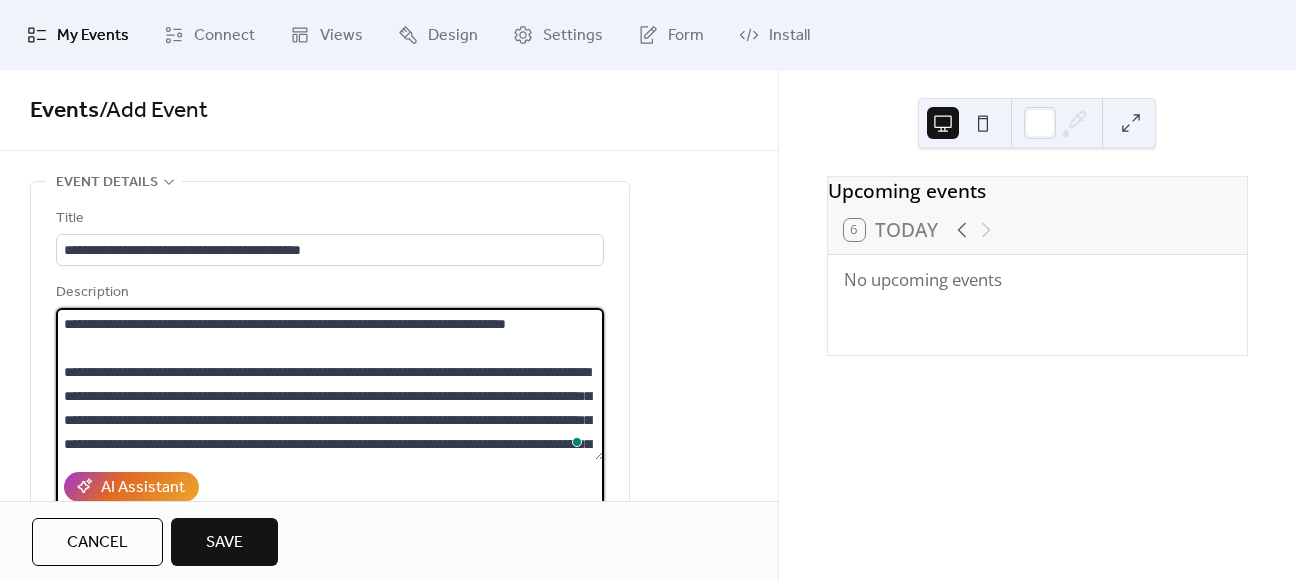 click on "**********" at bounding box center (330, 384) 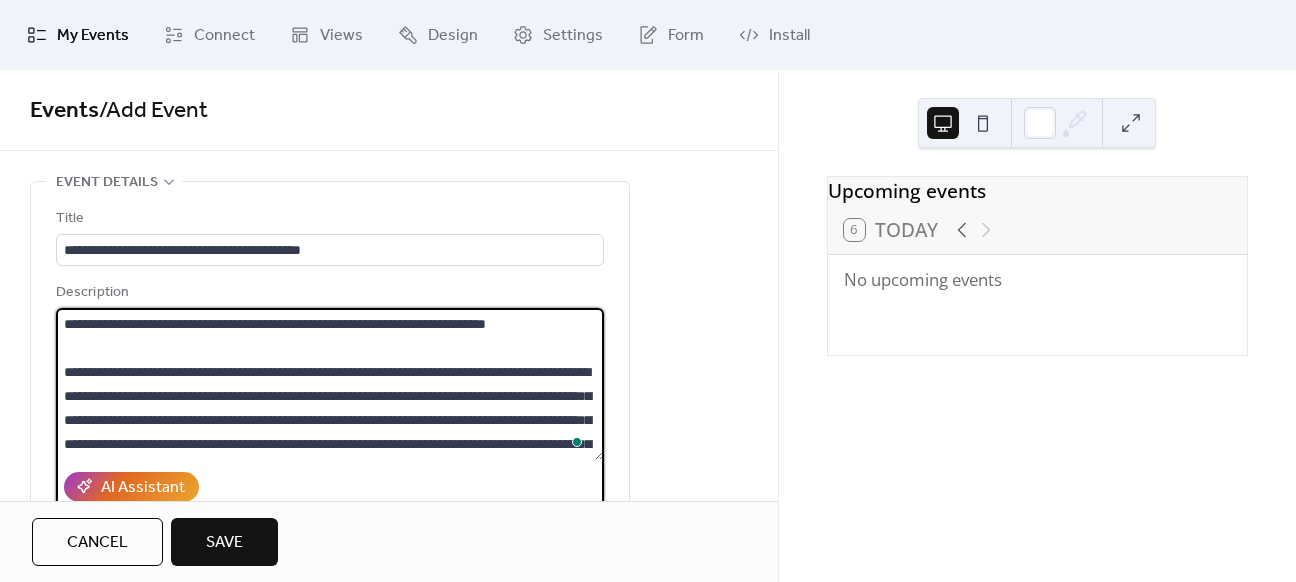 click on "**********" at bounding box center [330, 384] 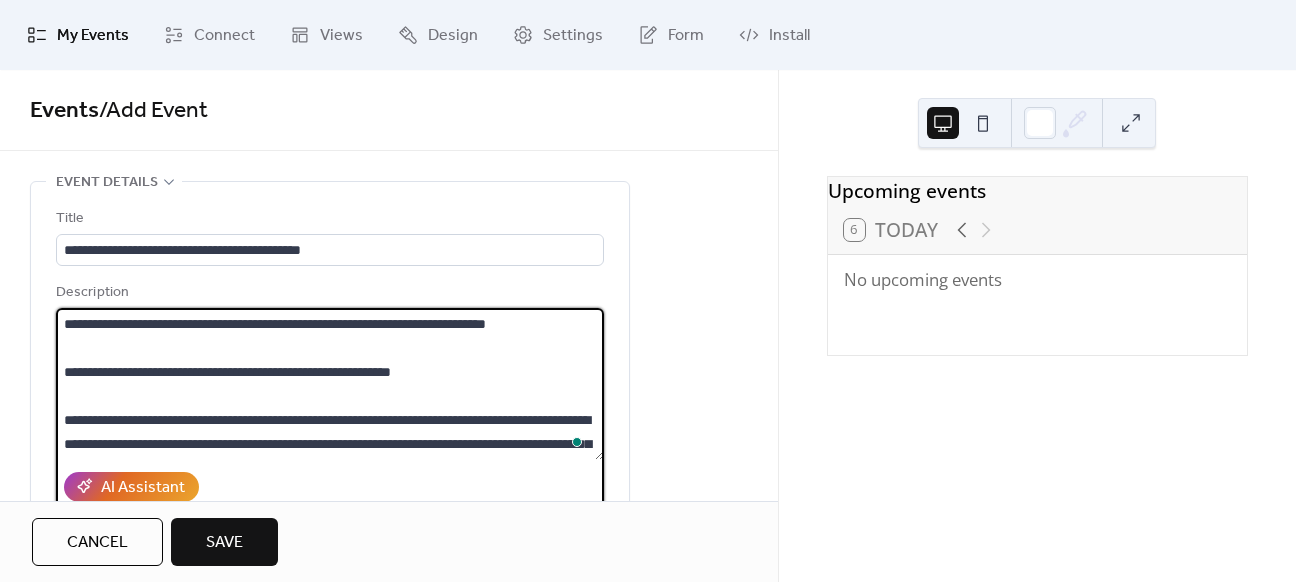 click on "**********" at bounding box center [330, 384] 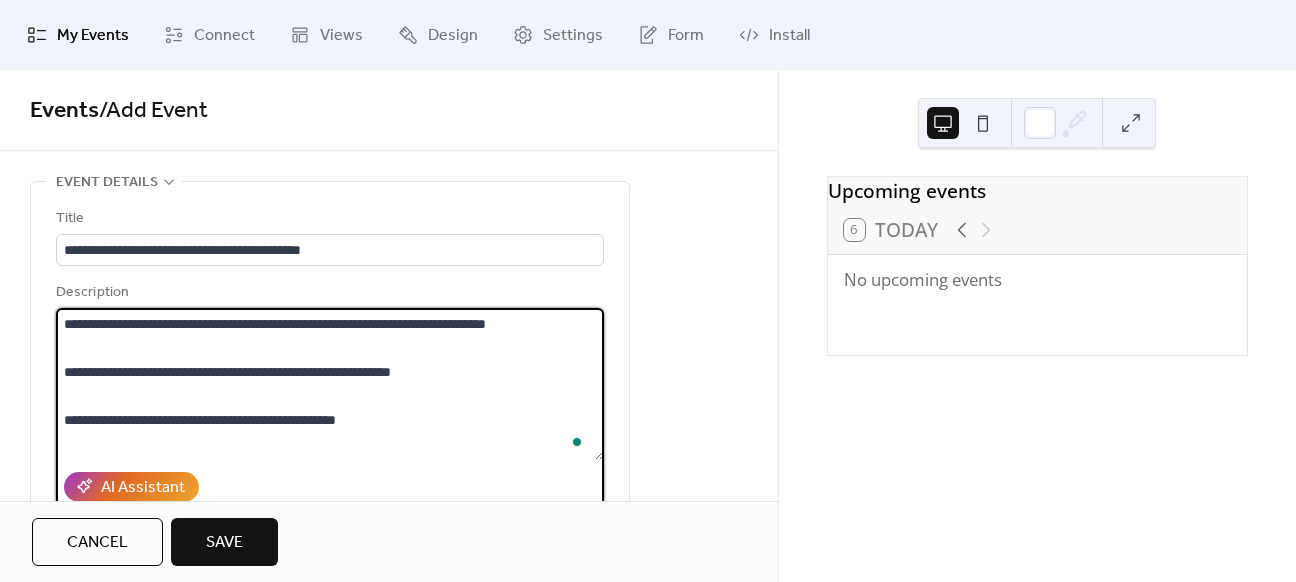scroll, scrollTop: 21, scrollLeft: 0, axis: vertical 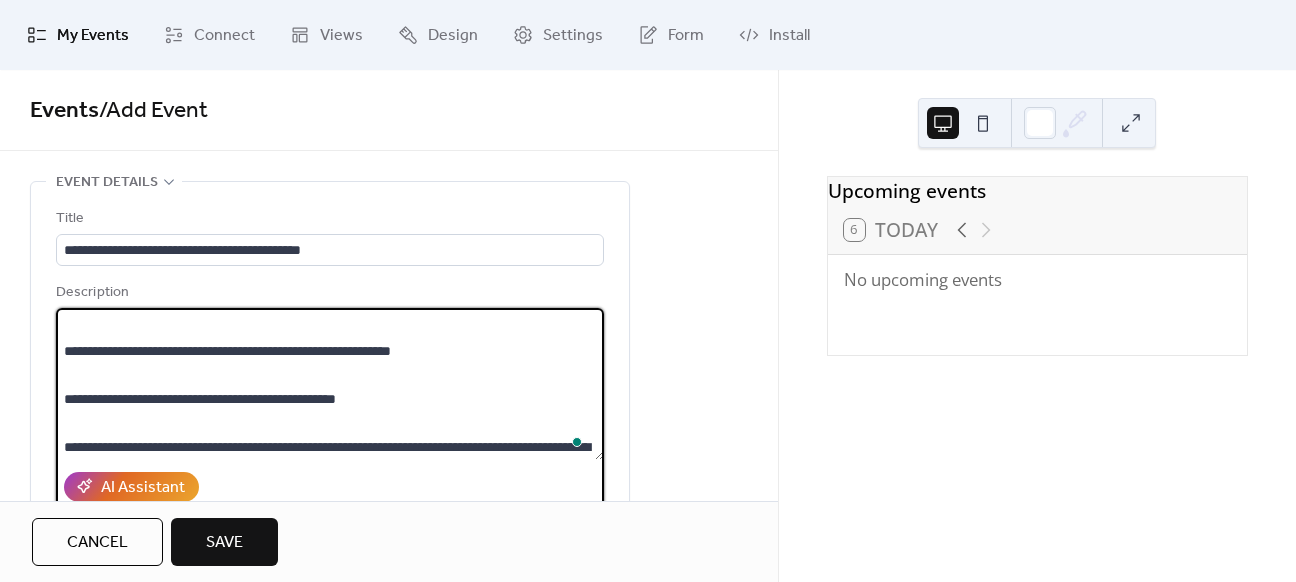 click on "**********" at bounding box center (330, 384) 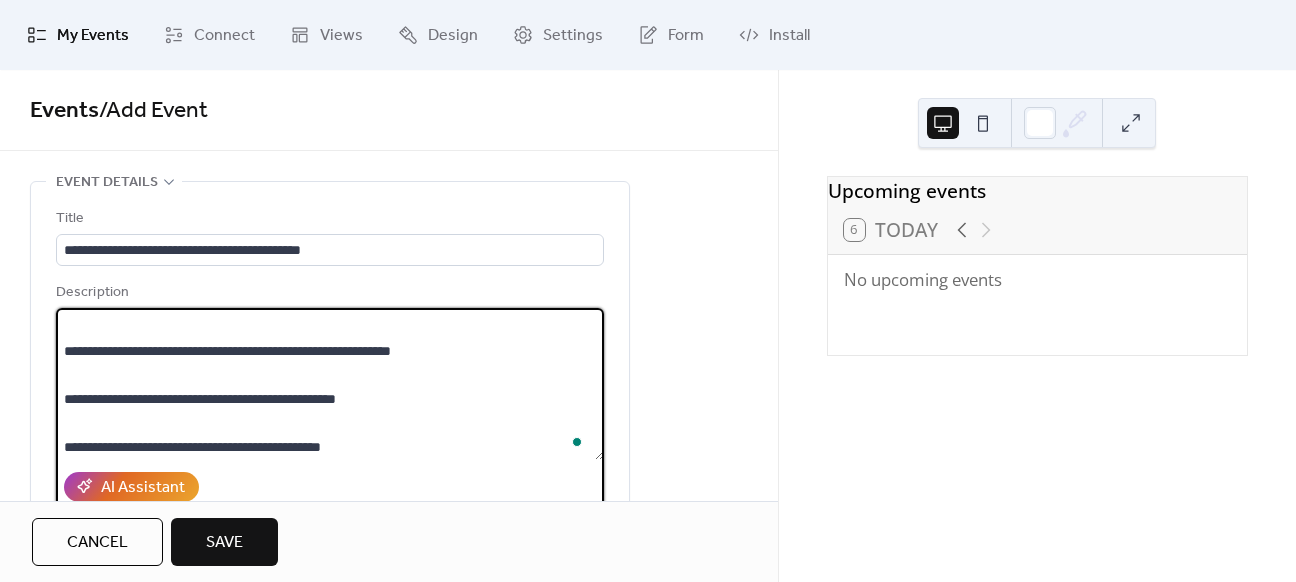 scroll, scrollTop: 45, scrollLeft: 0, axis: vertical 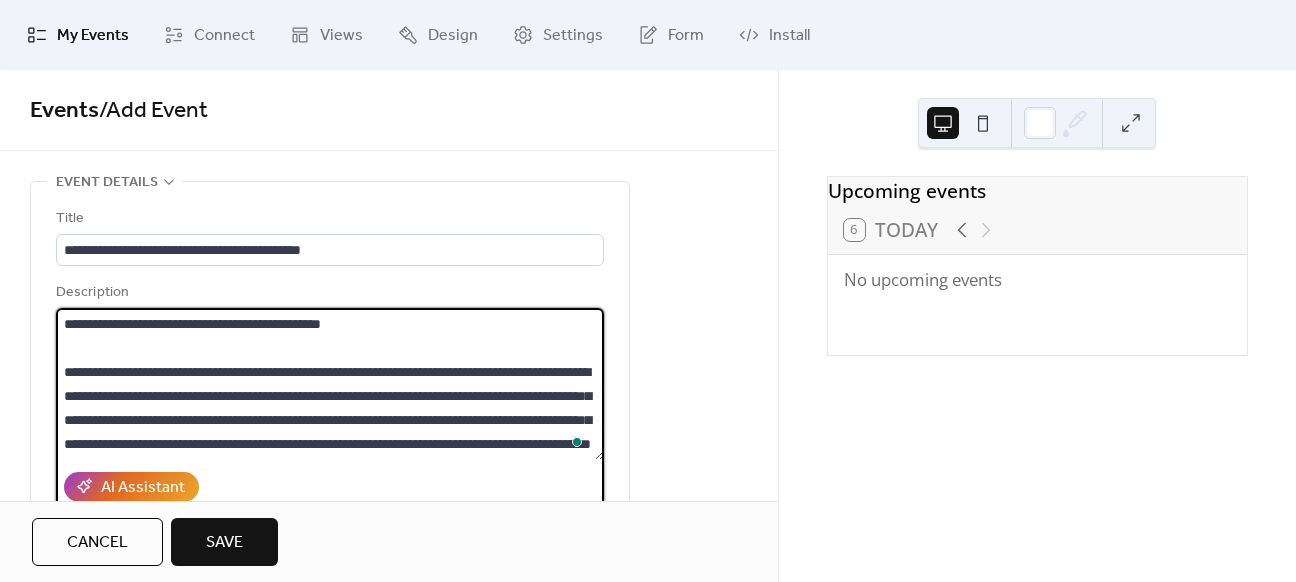drag, startPoint x: 516, startPoint y: 347, endPoint x: 75, endPoint y: 338, distance: 441.09183 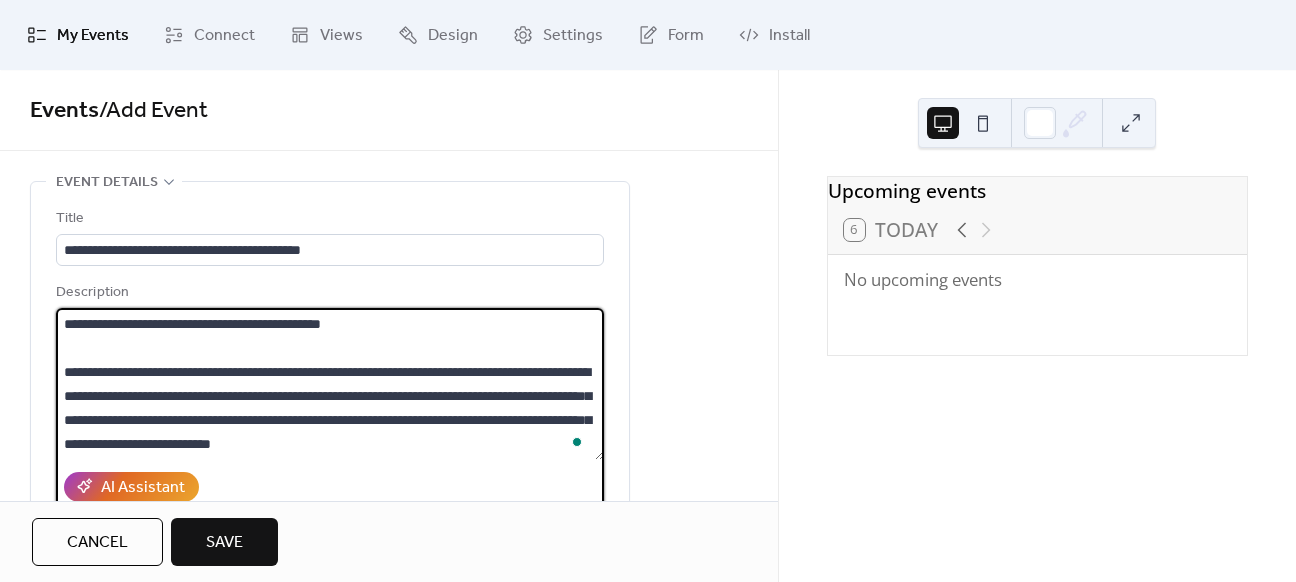 scroll, scrollTop: 88, scrollLeft: 0, axis: vertical 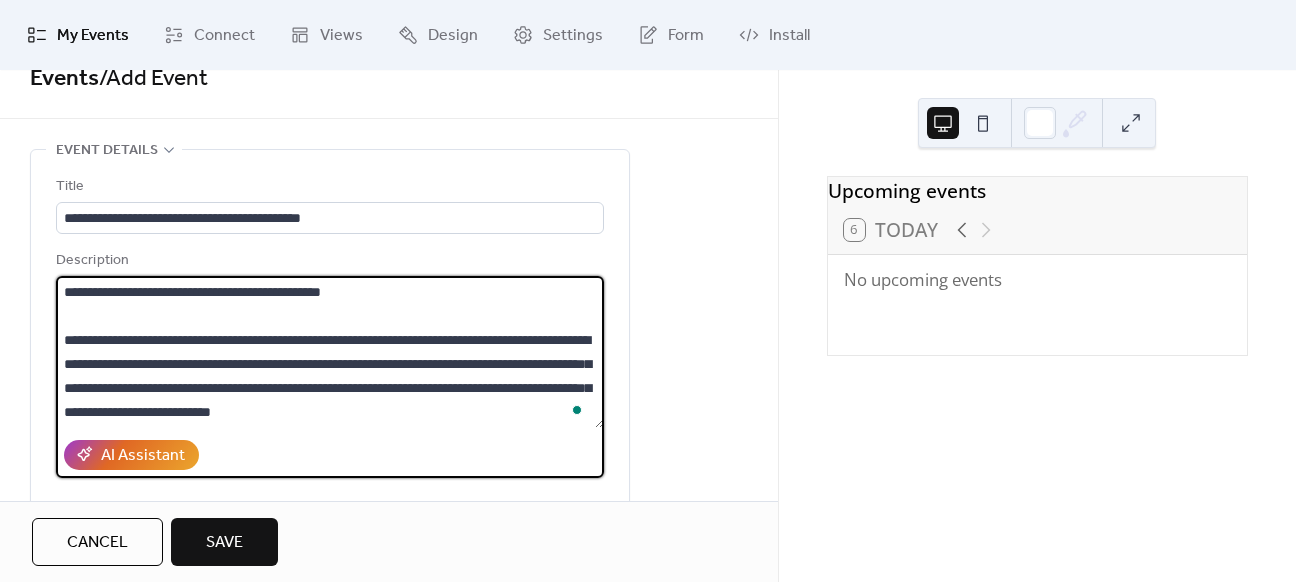 drag, startPoint x: 131, startPoint y: 388, endPoint x: 164, endPoint y: 406, distance: 37.589893 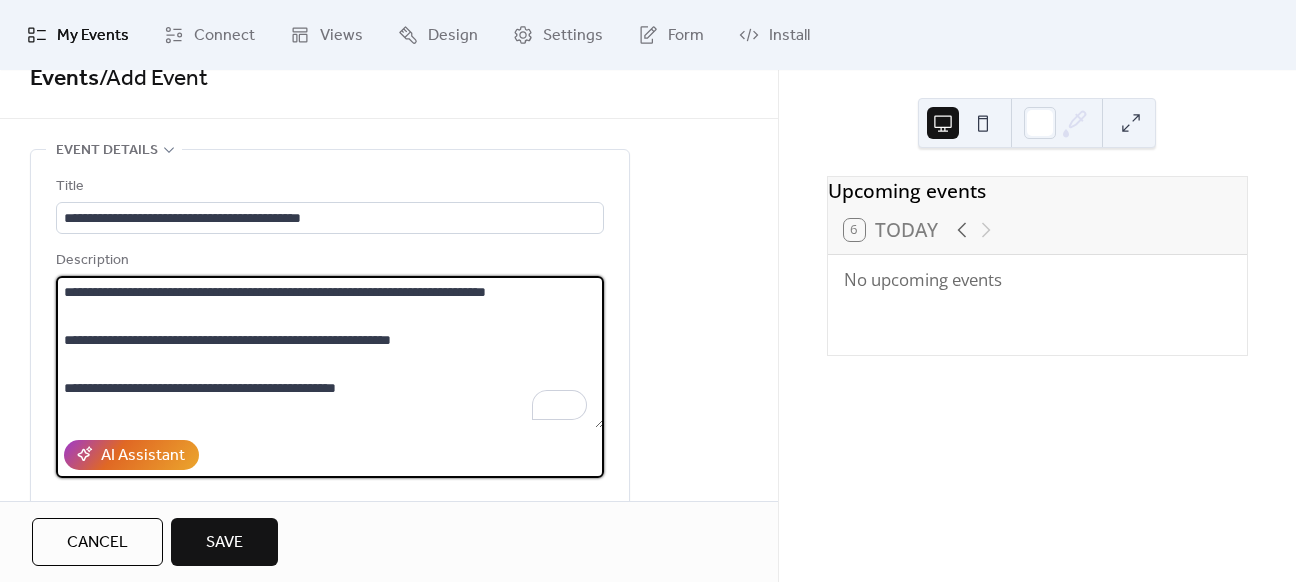 type on "**********" 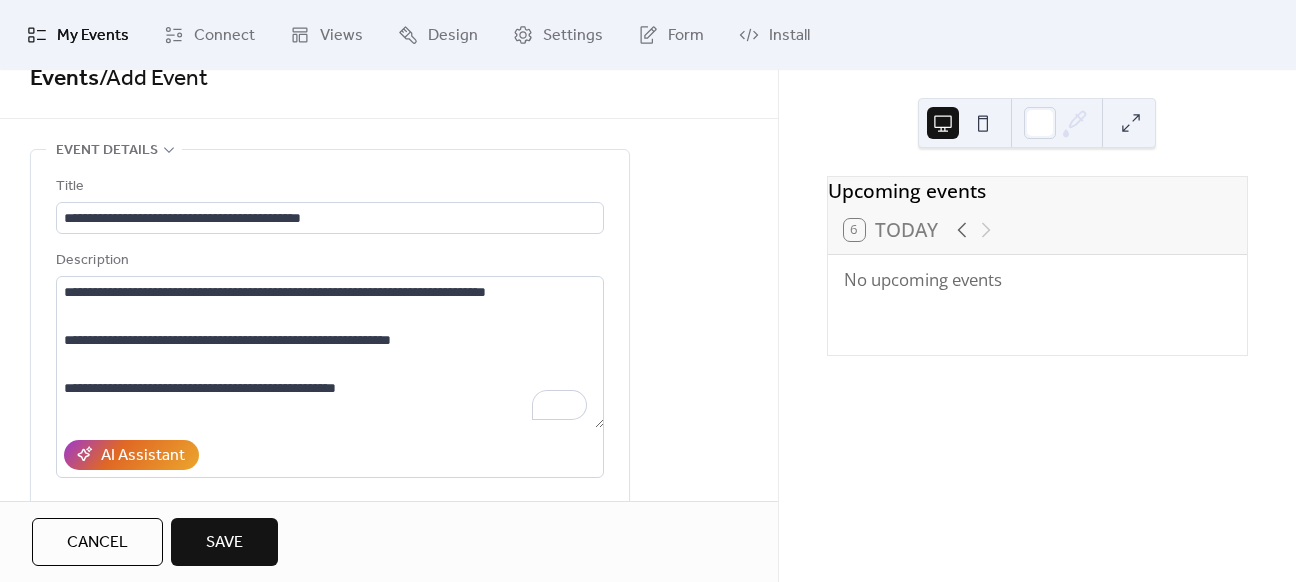 click on "Save" at bounding box center [224, 543] 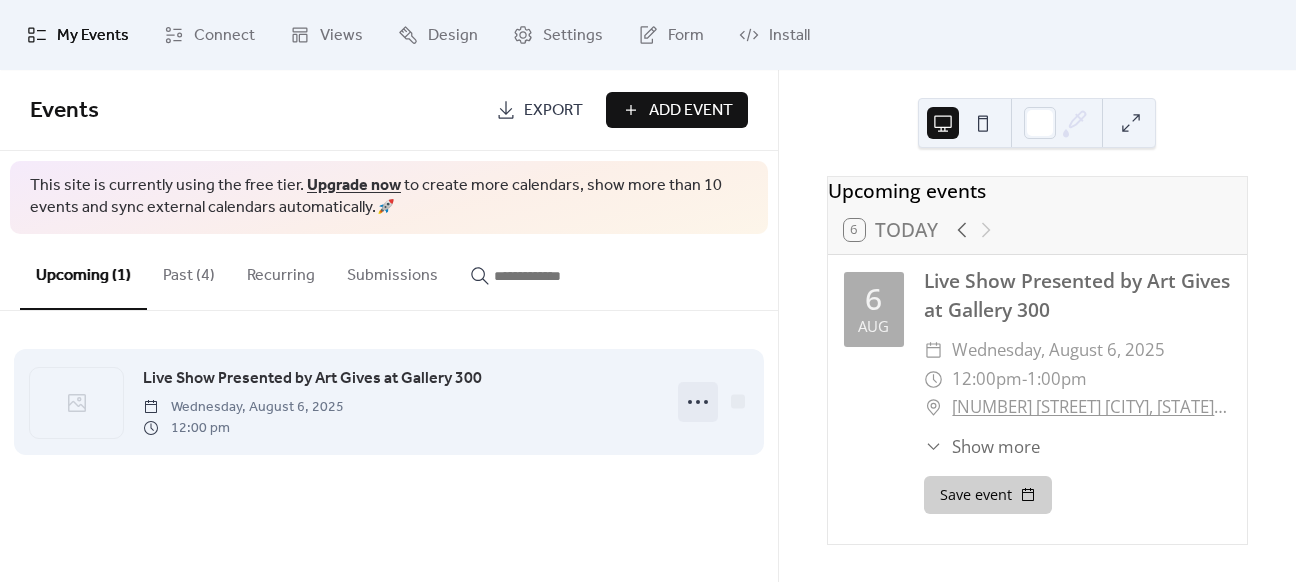 click 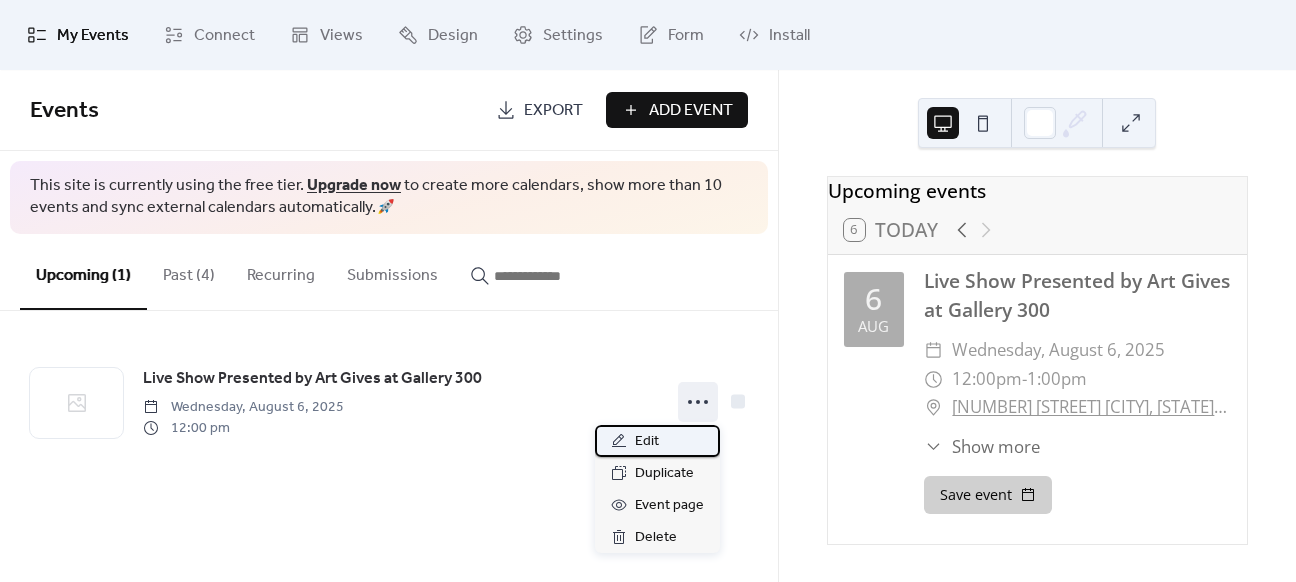 click on "Edit" at bounding box center [647, 442] 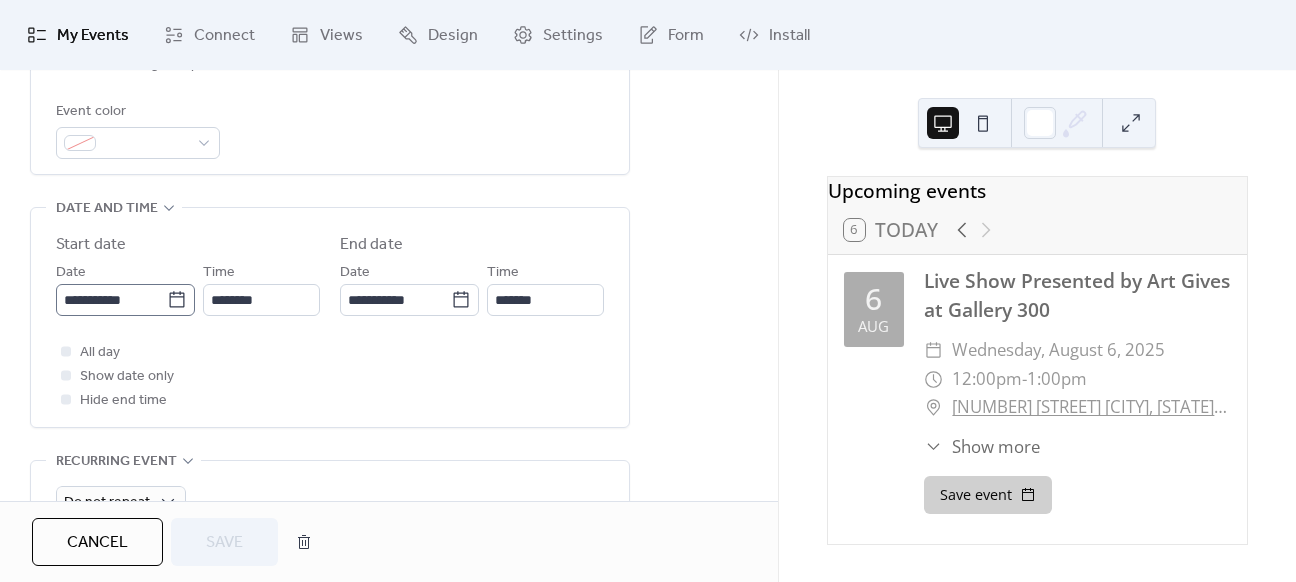 click 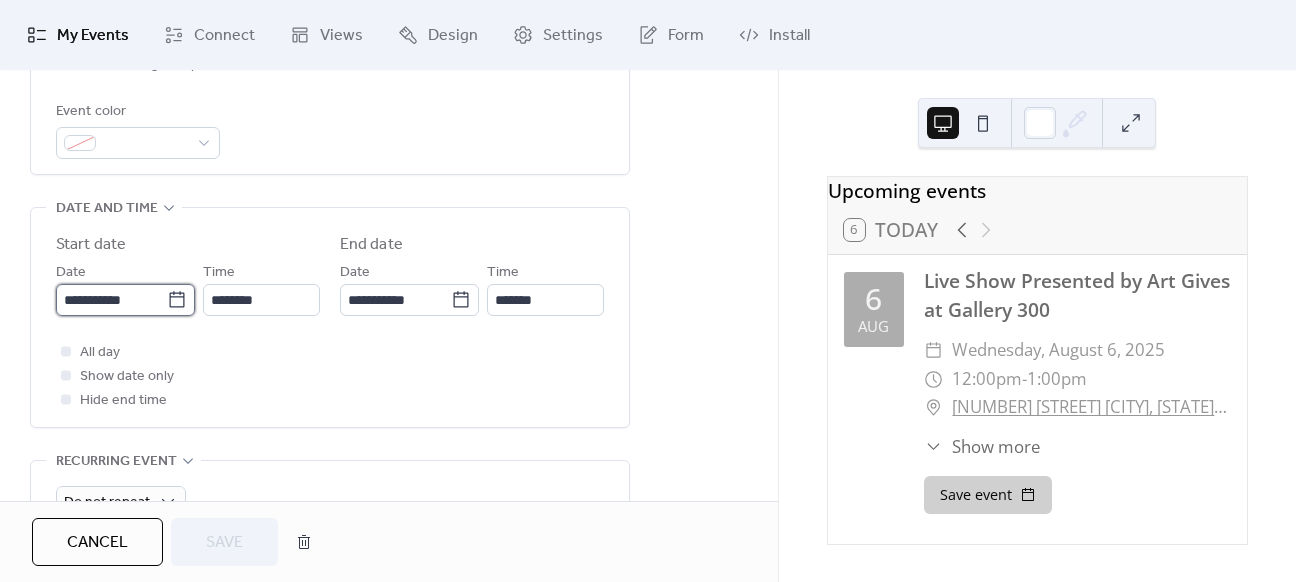 click on "**********" at bounding box center [111, 300] 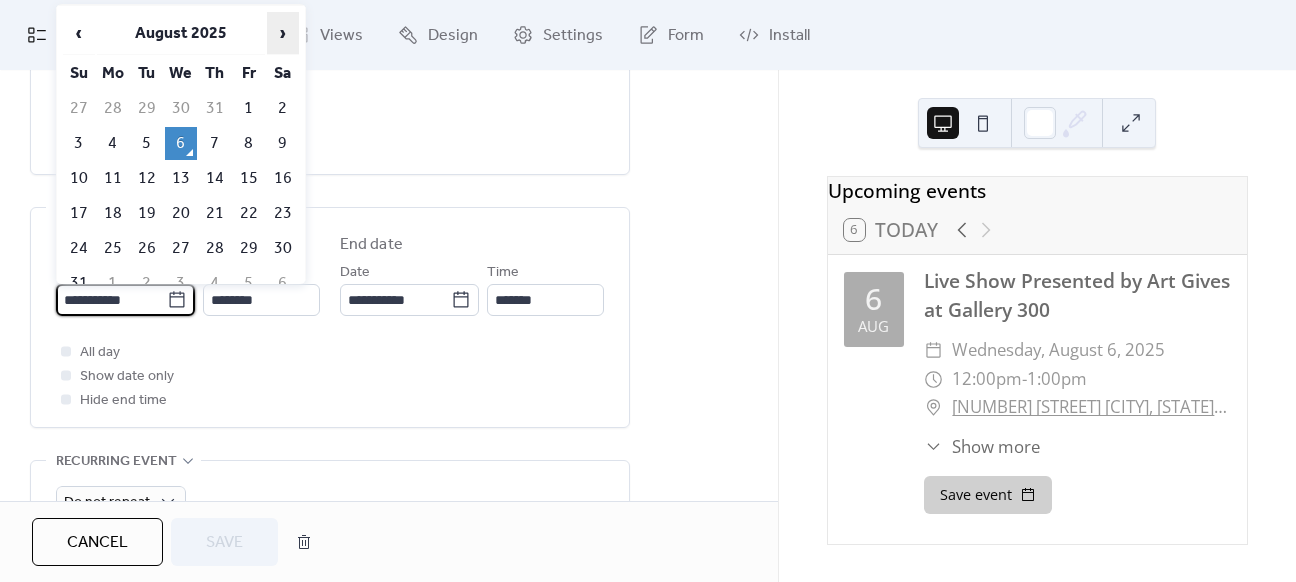 click on "›" at bounding box center [283, 33] 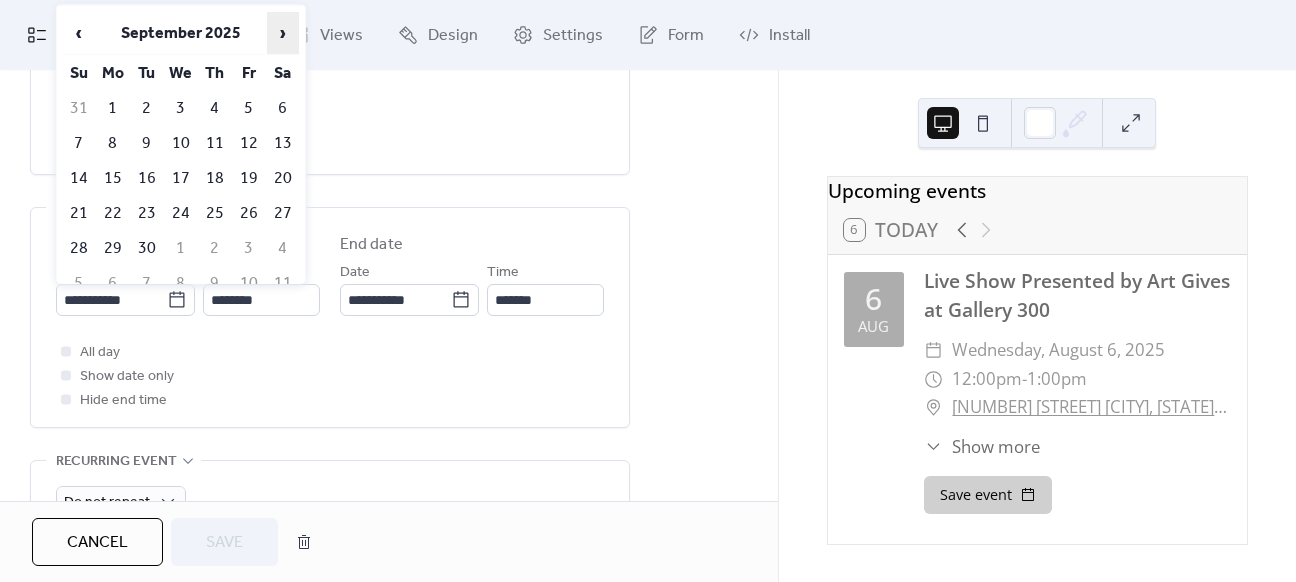 click on "›" at bounding box center (283, 33) 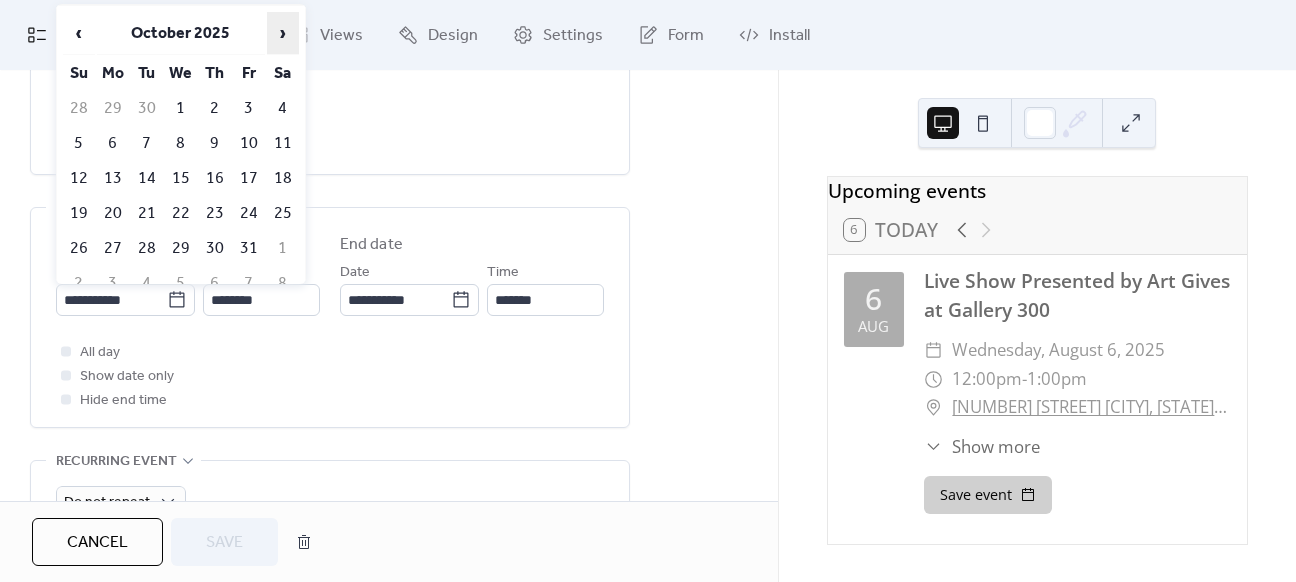click on "›" at bounding box center [283, 33] 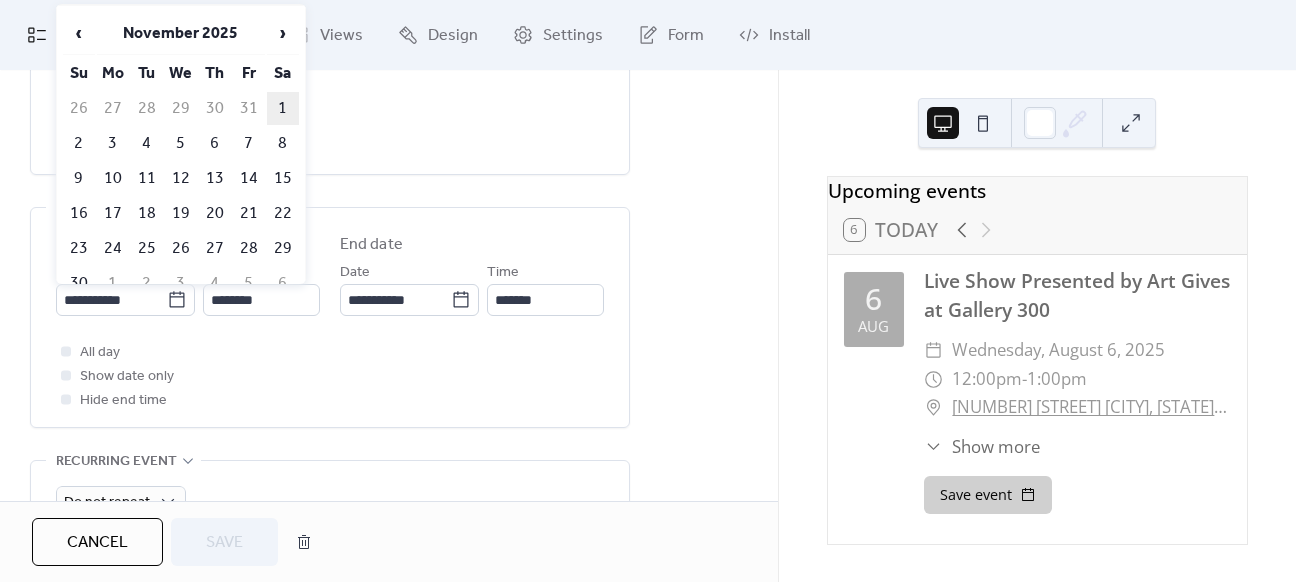 click on "1" at bounding box center (283, 108) 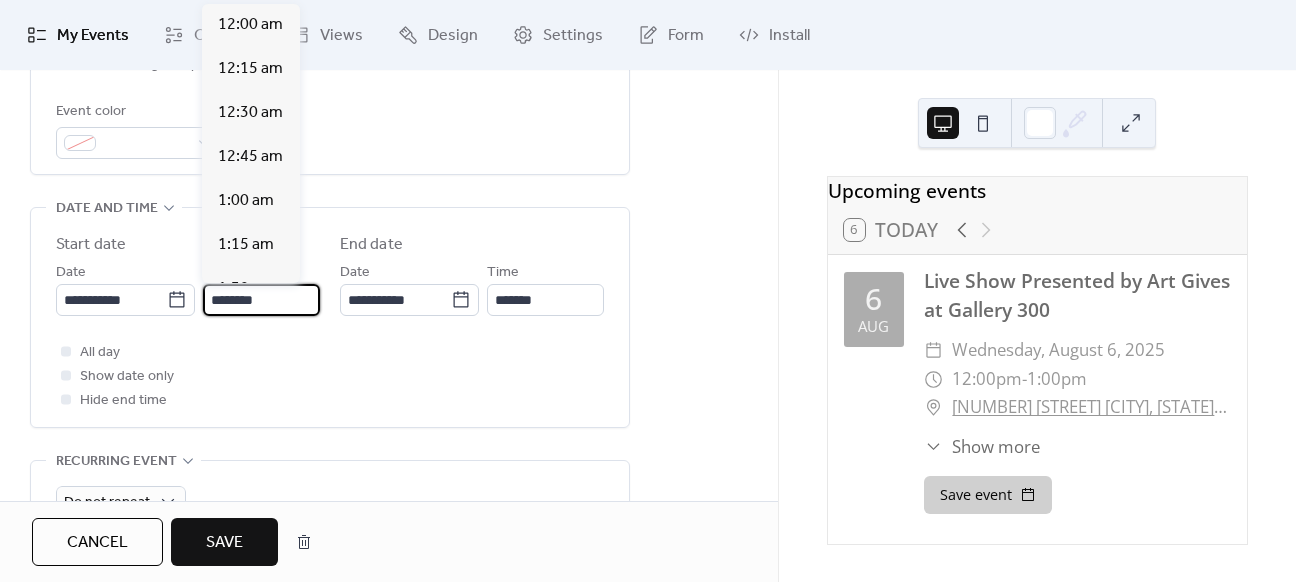 click on "********" at bounding box center (261, 300) 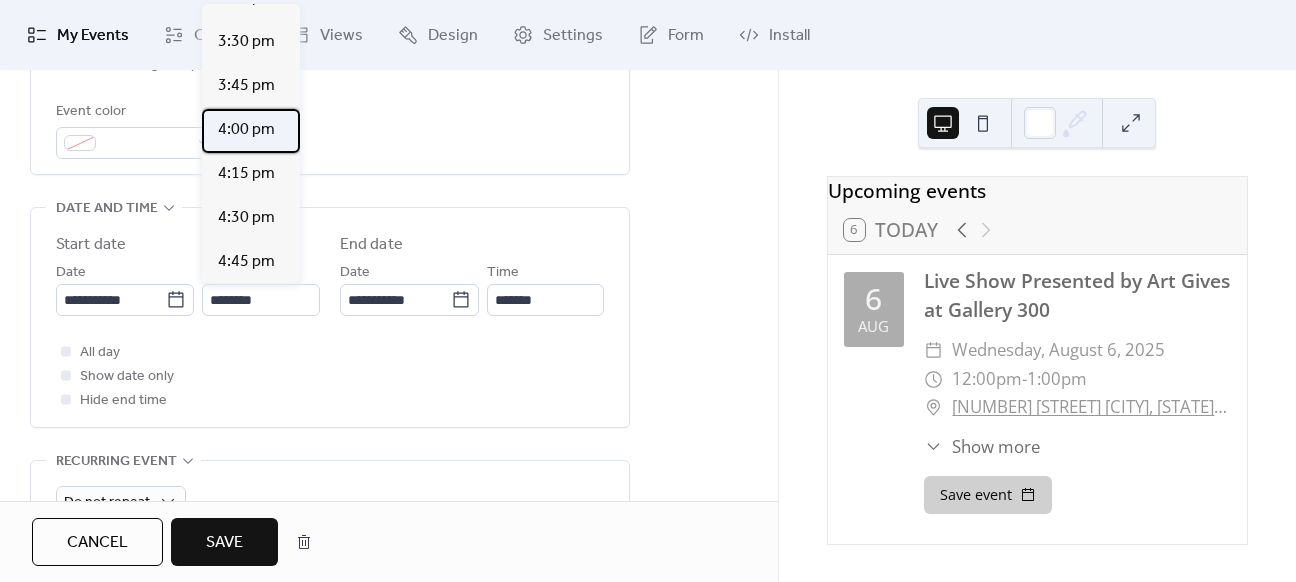 click on "4:00 pm" at bounding box center (246, 130) 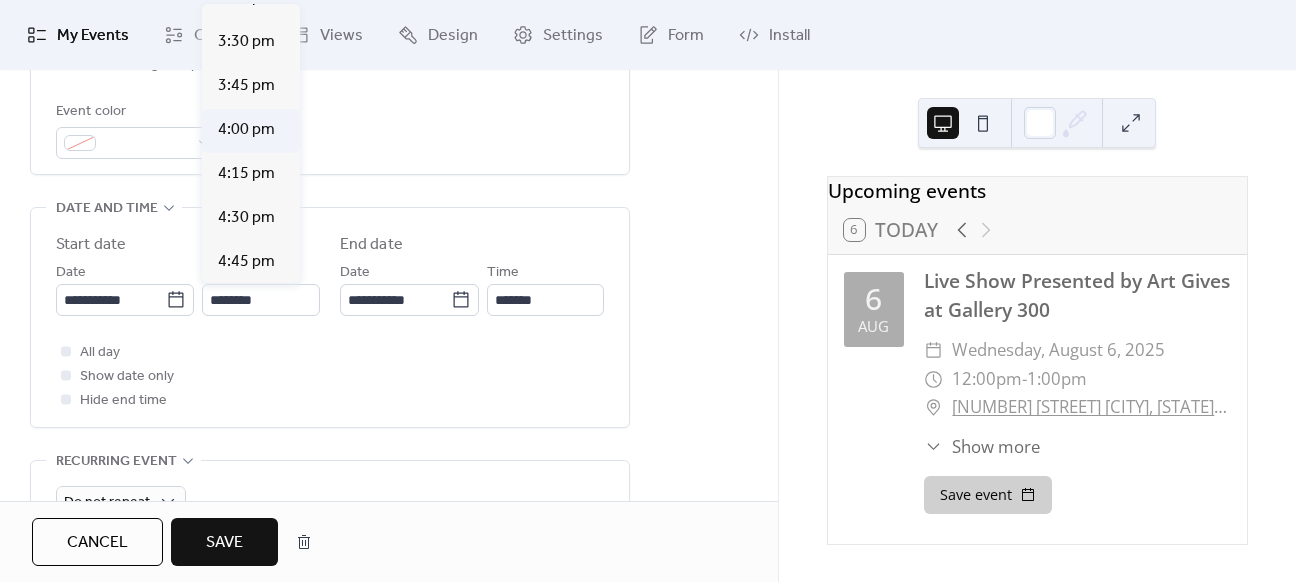 type on "*******" 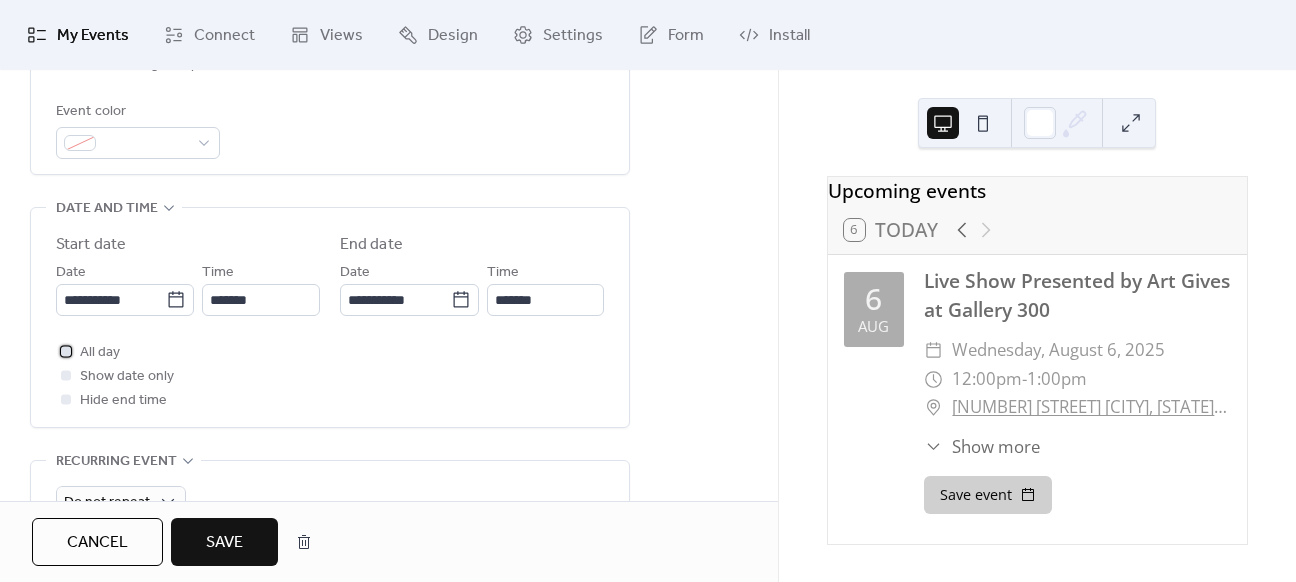 click at bounding box center [66, 351] 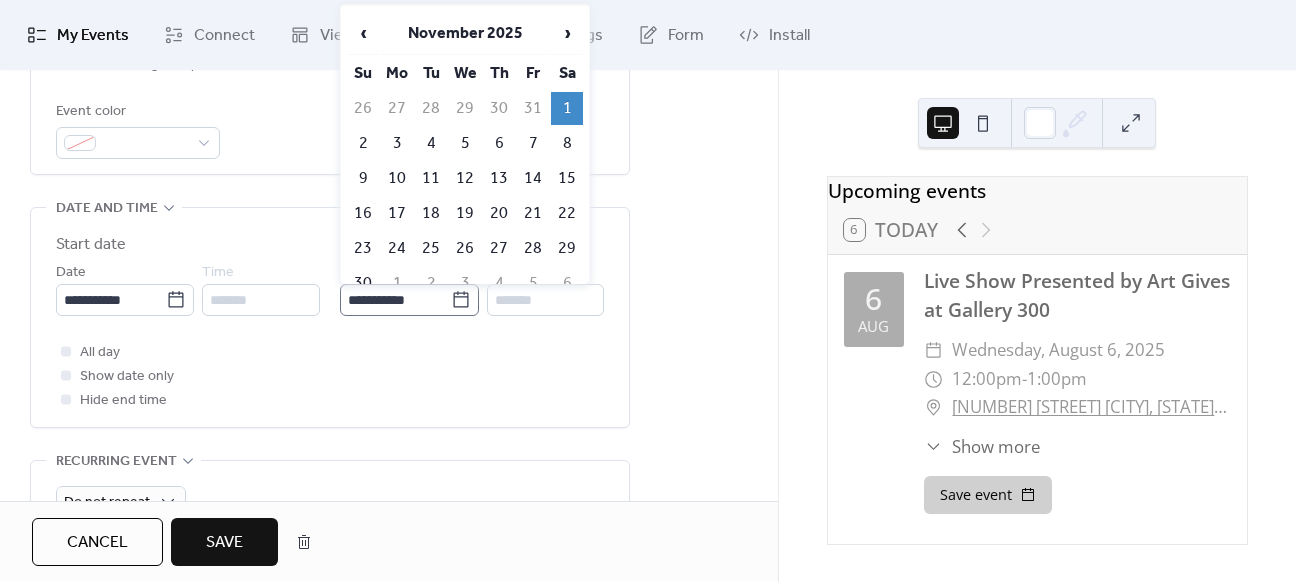 click 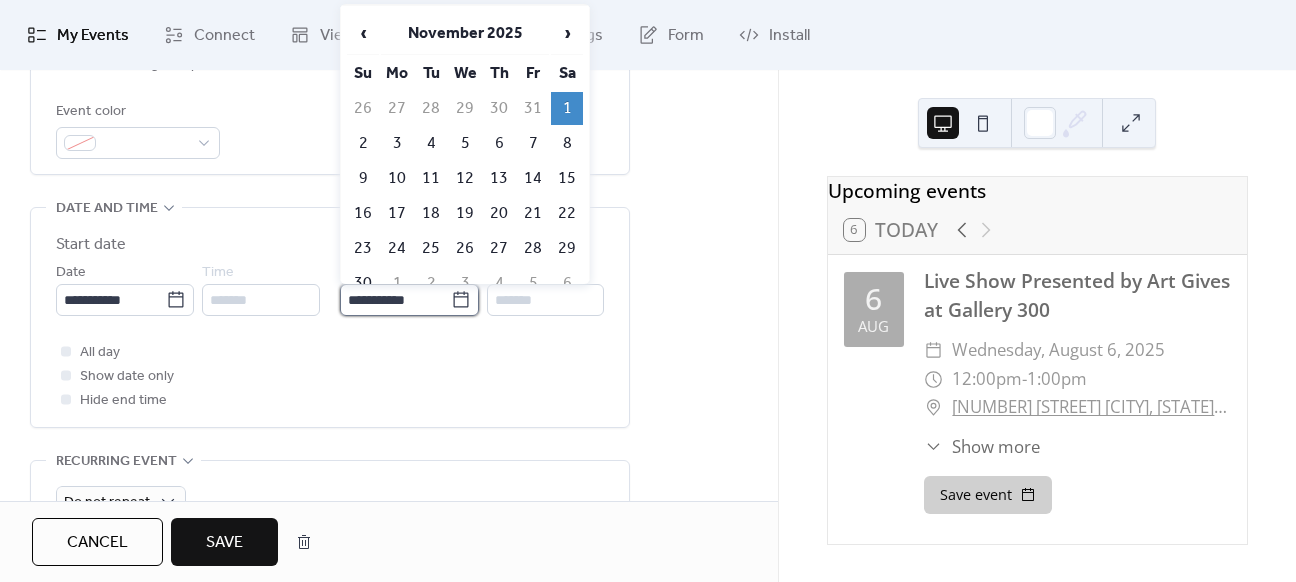 click on "**********" at bounding box center (395, 300) 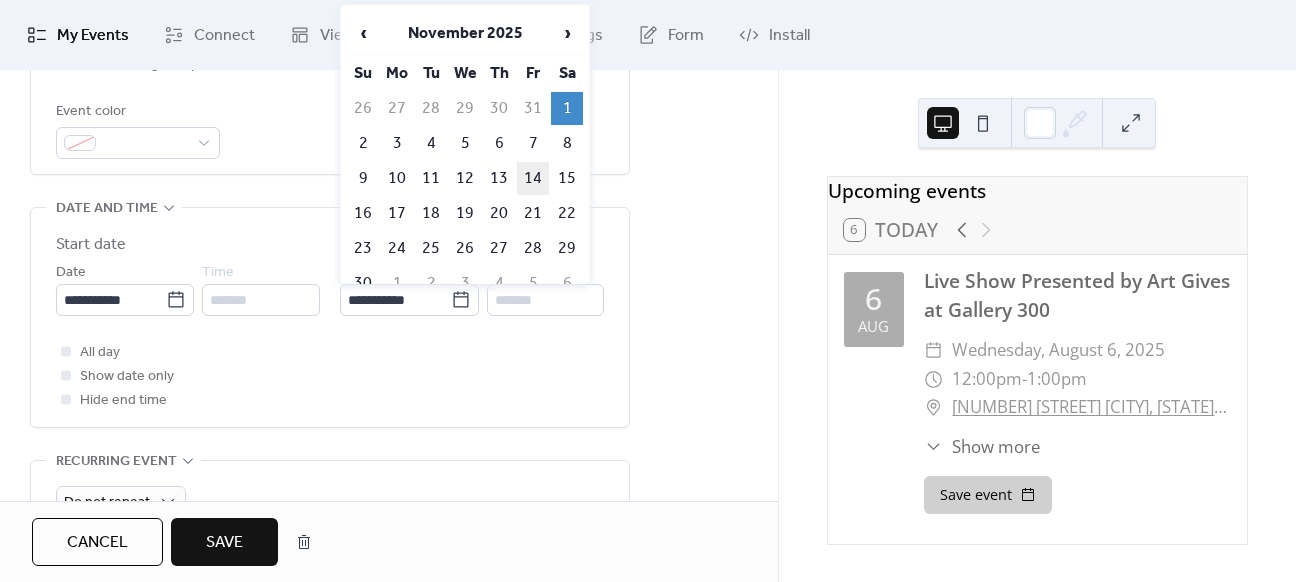 click on "14" at bounding box center (533, 178) 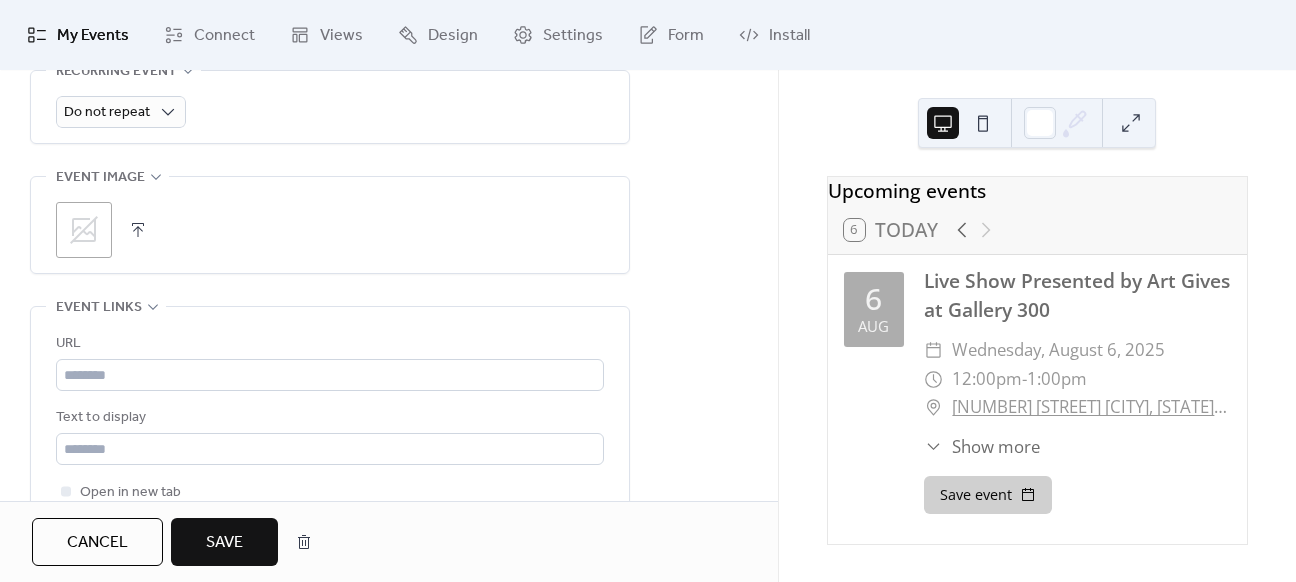 scroll, scrollTop: 947, scrollLeft: 0, axis: vertical 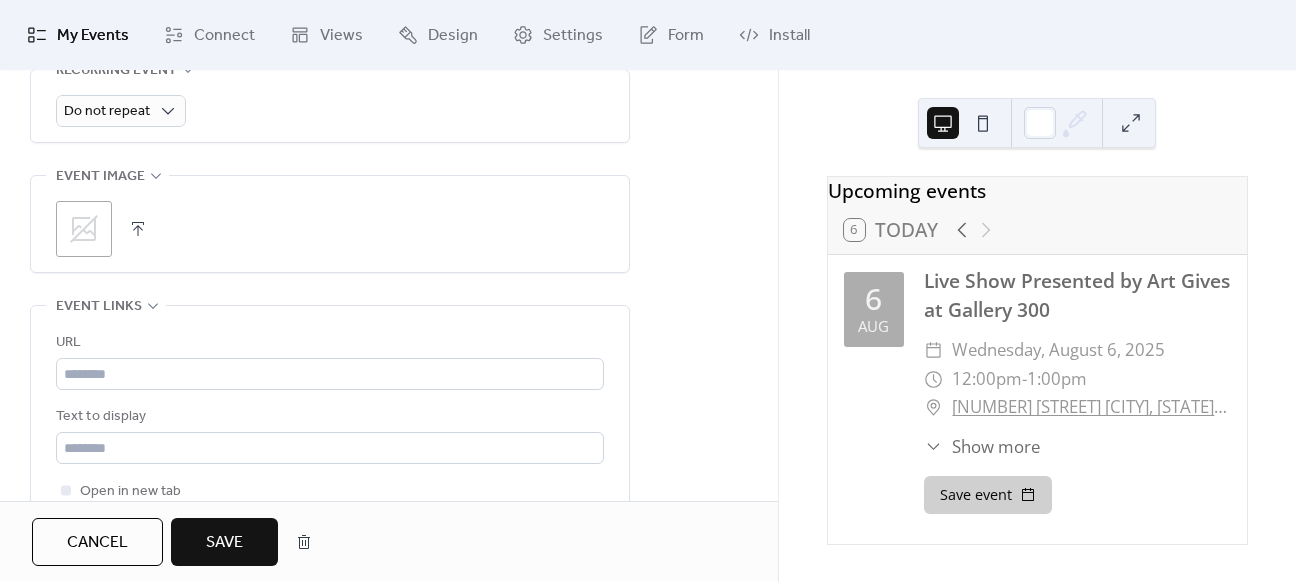click 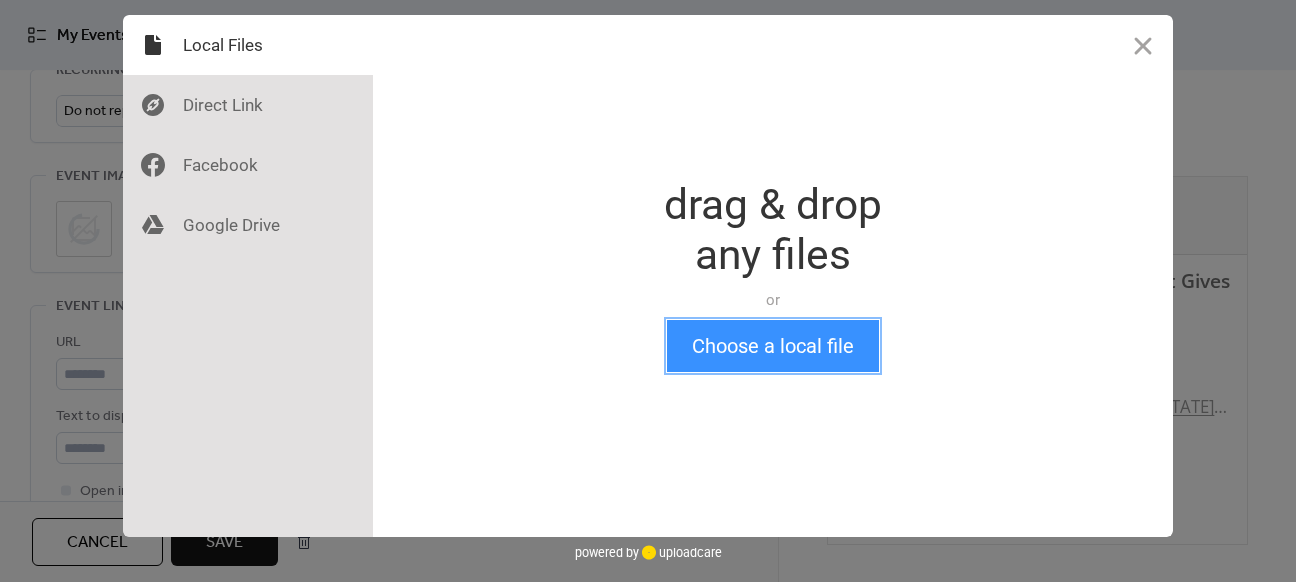 click on "Choose a local file" at bounding box center [773, 346] 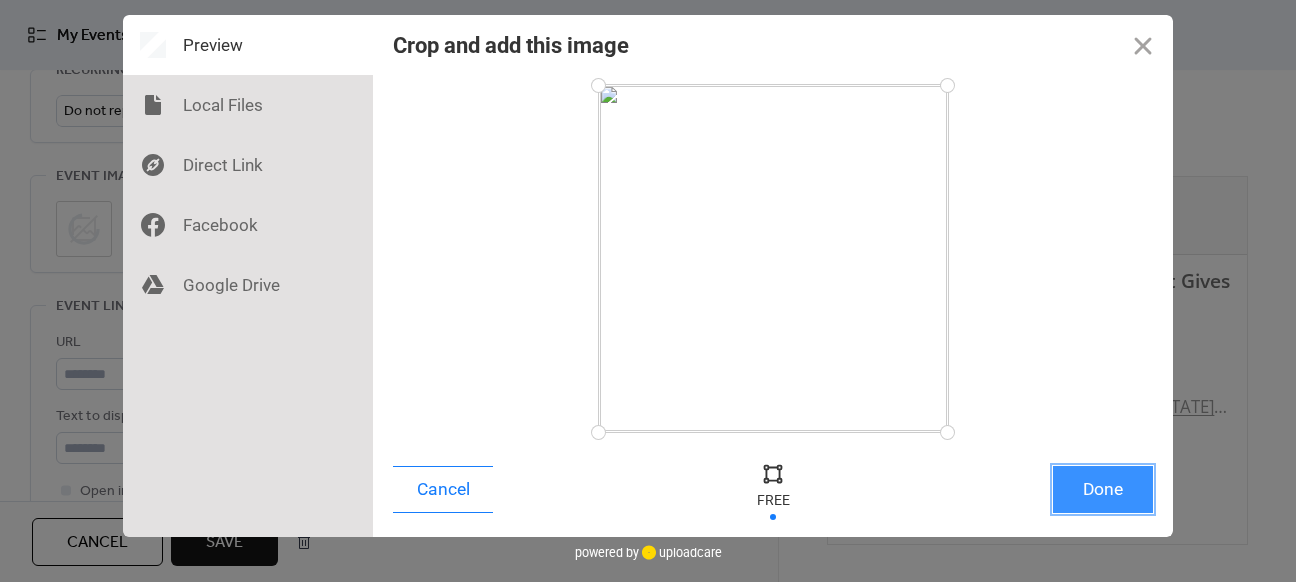 click on "Done" at bounding box center [1103, 489] 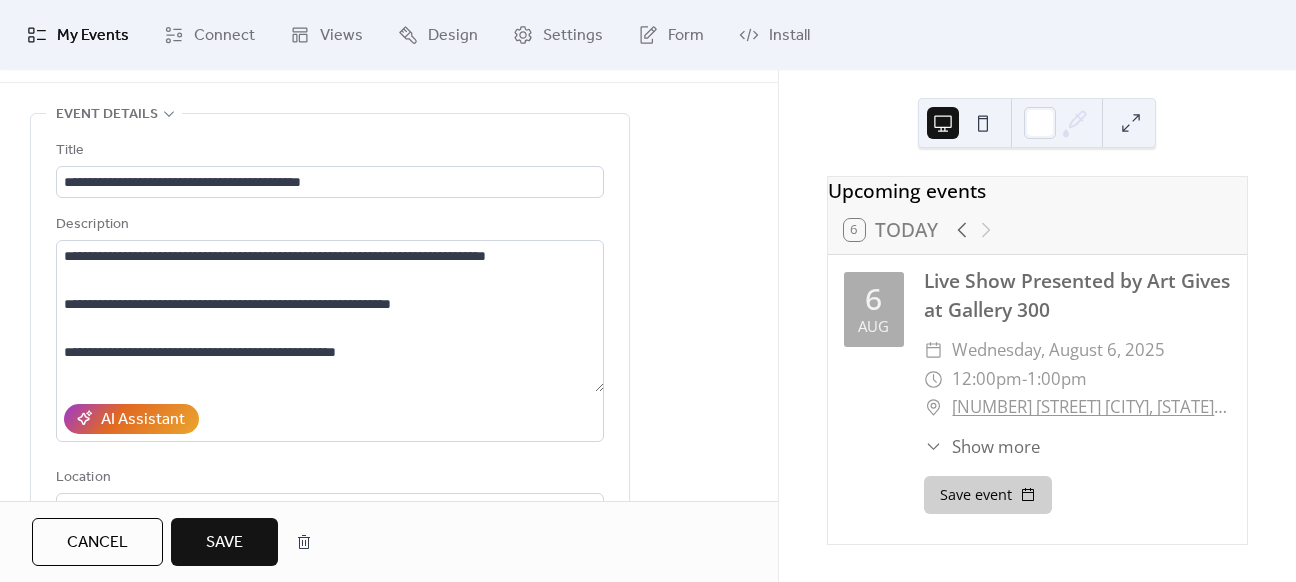 scroll, scrollTop: 0, scrollLeft: 0, axis: both 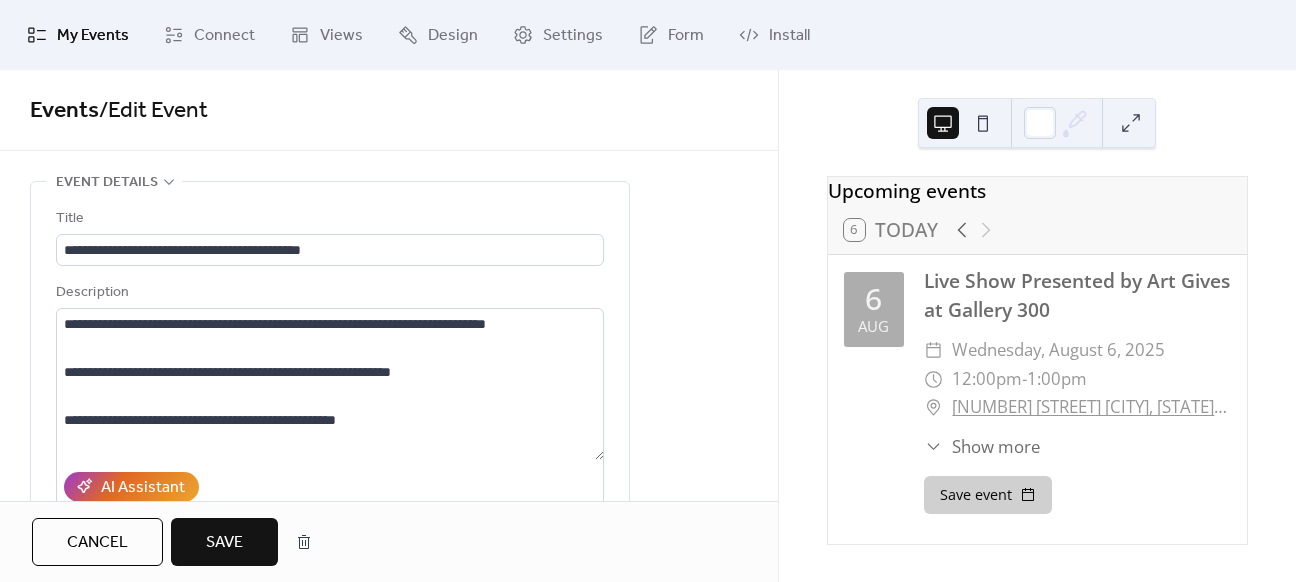 click on "Save" at bounding box center [224, 543] 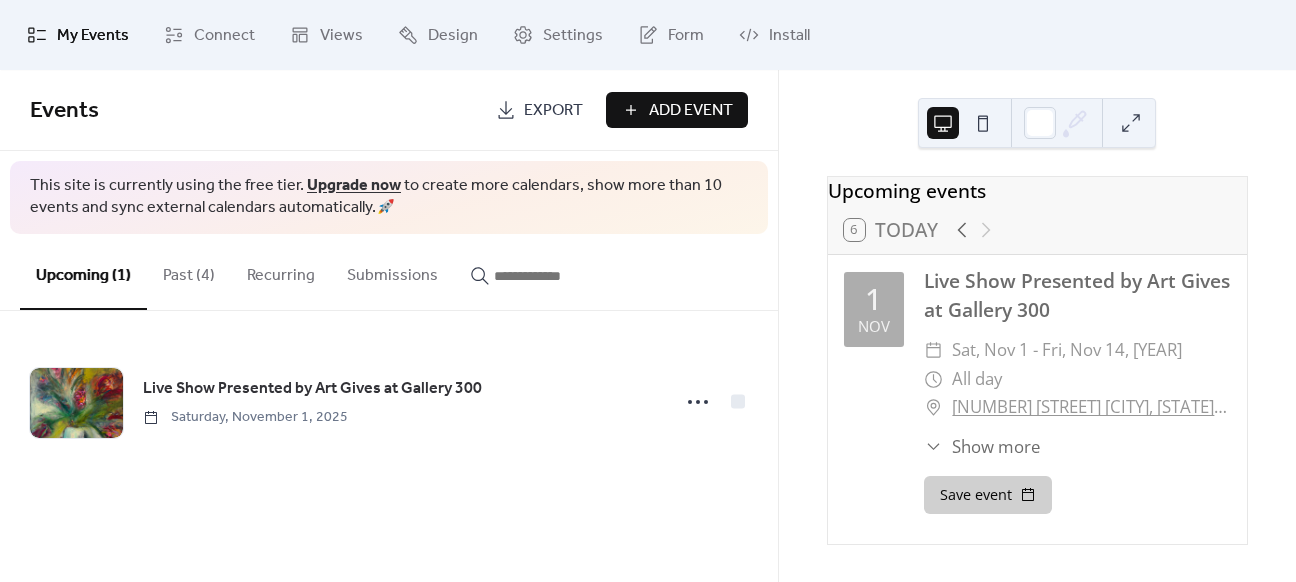 click on "Save event" at bounding box center [988, 495] 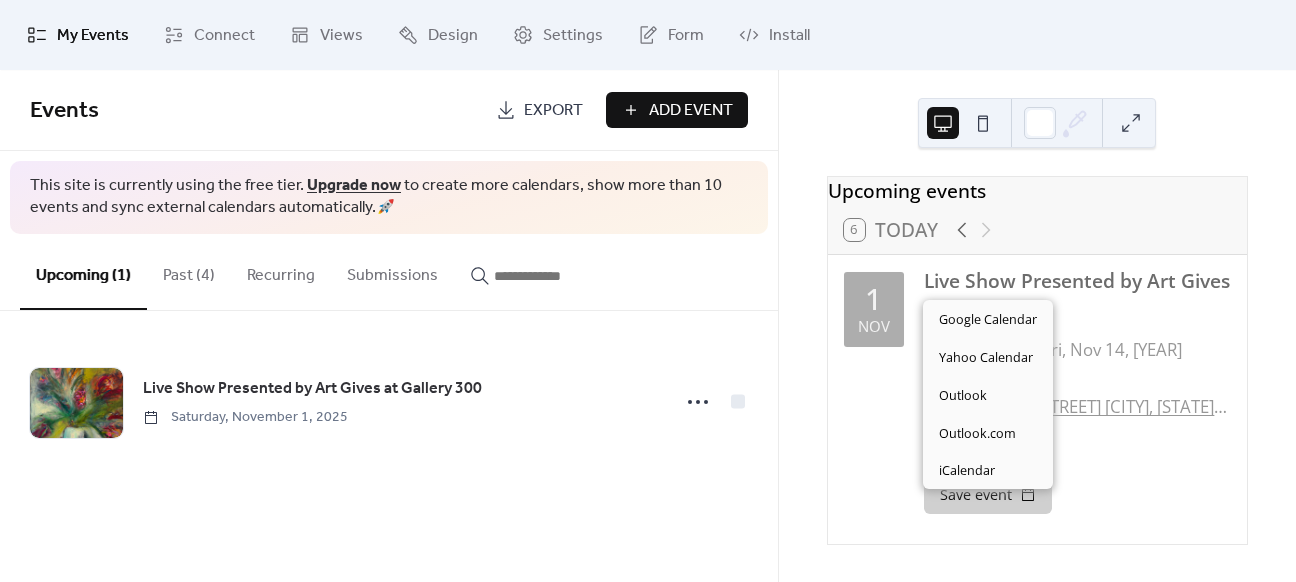 click on "Events Export Add Event This site is currently using the free tier.   Upgrade now   to create more calendars, show more than 10 events and sync external calendars automatically. 🚀 Upcoming (1) Past (4) Recurring Submissions Live Show Presented by Art Gives at Gallery 300 Saturday, [MONTH] 1, [YEAR] Cancel" at bounding box center (389, 326) 